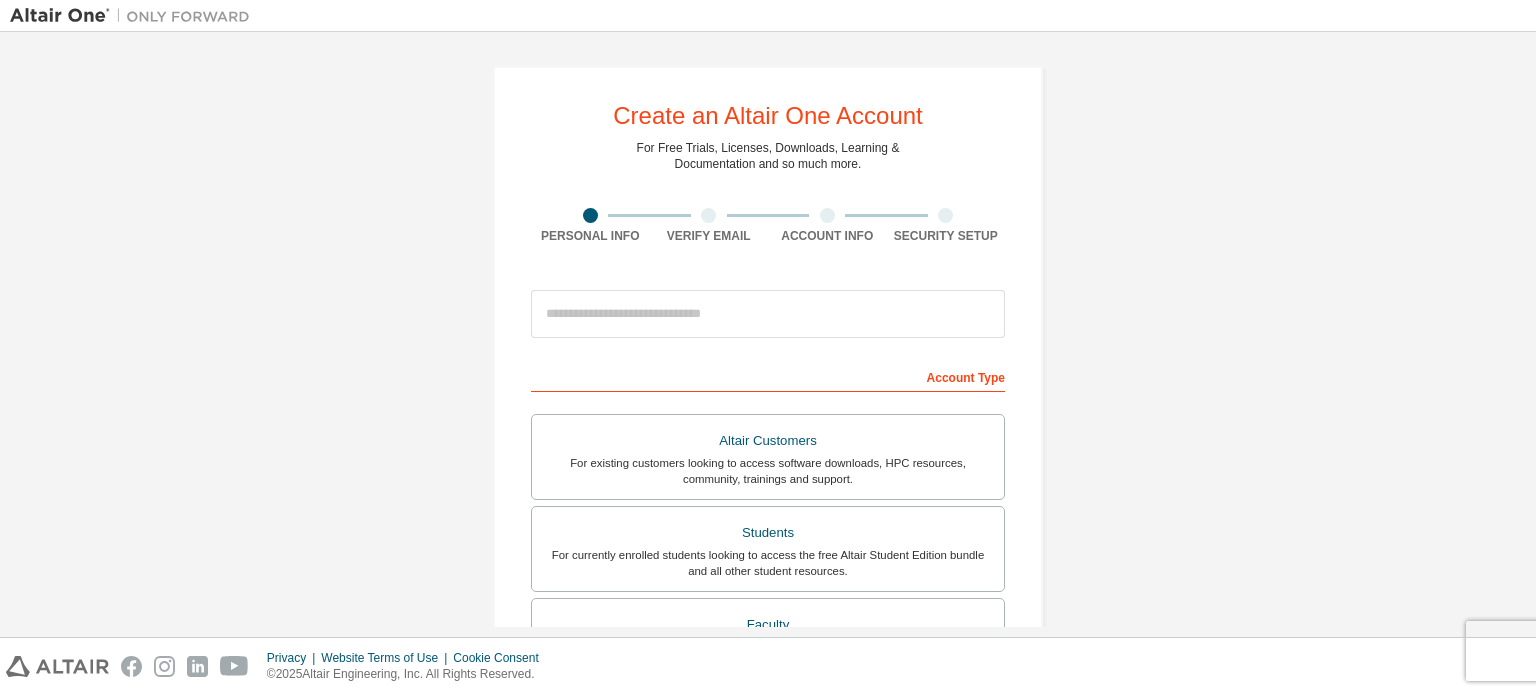 scroll, scrollTop: 0, scrollLeft: 0, axis: both 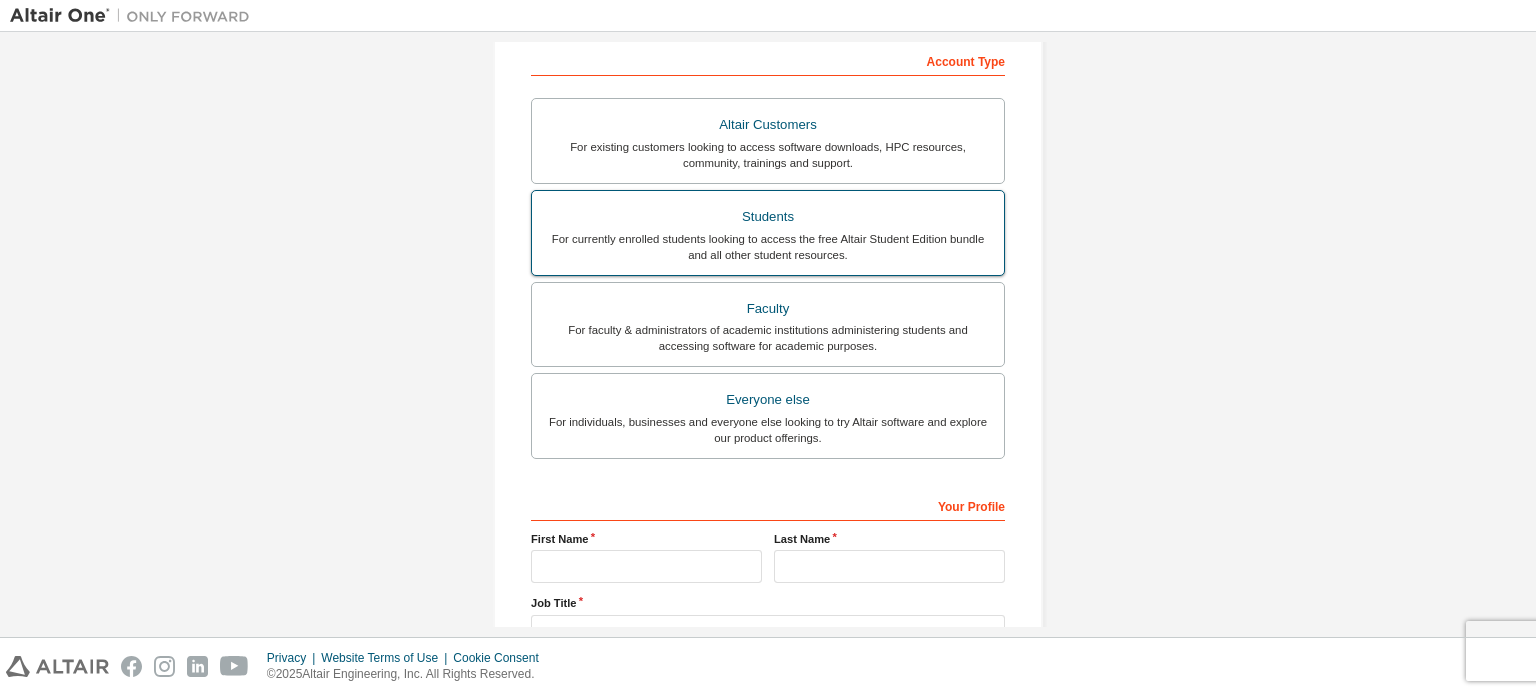 click on "For currently enrolled students looking to access the free Altair Student Edition bundle and all other student resources." at bounding box center (768, 247) 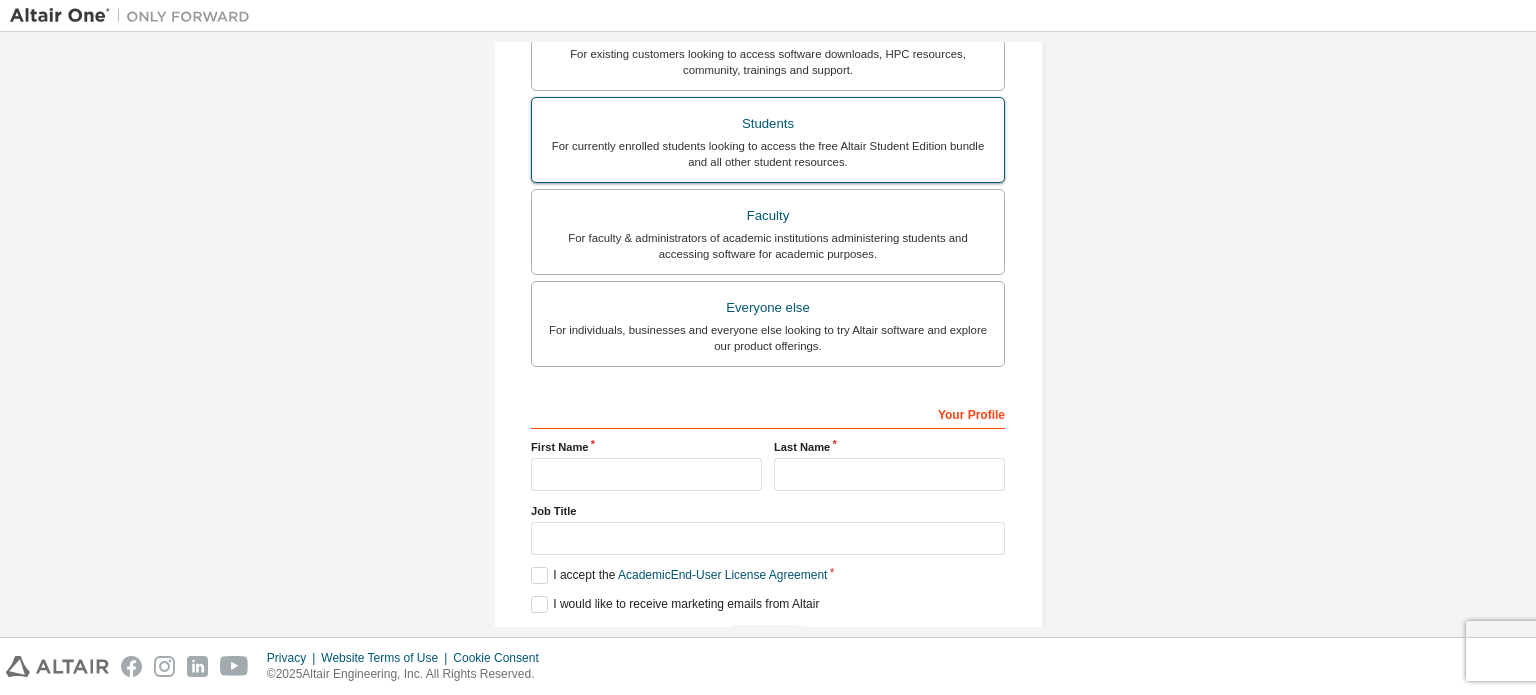 scroll, scrollTop: 521, scrollLeft: 0, axis: vertical 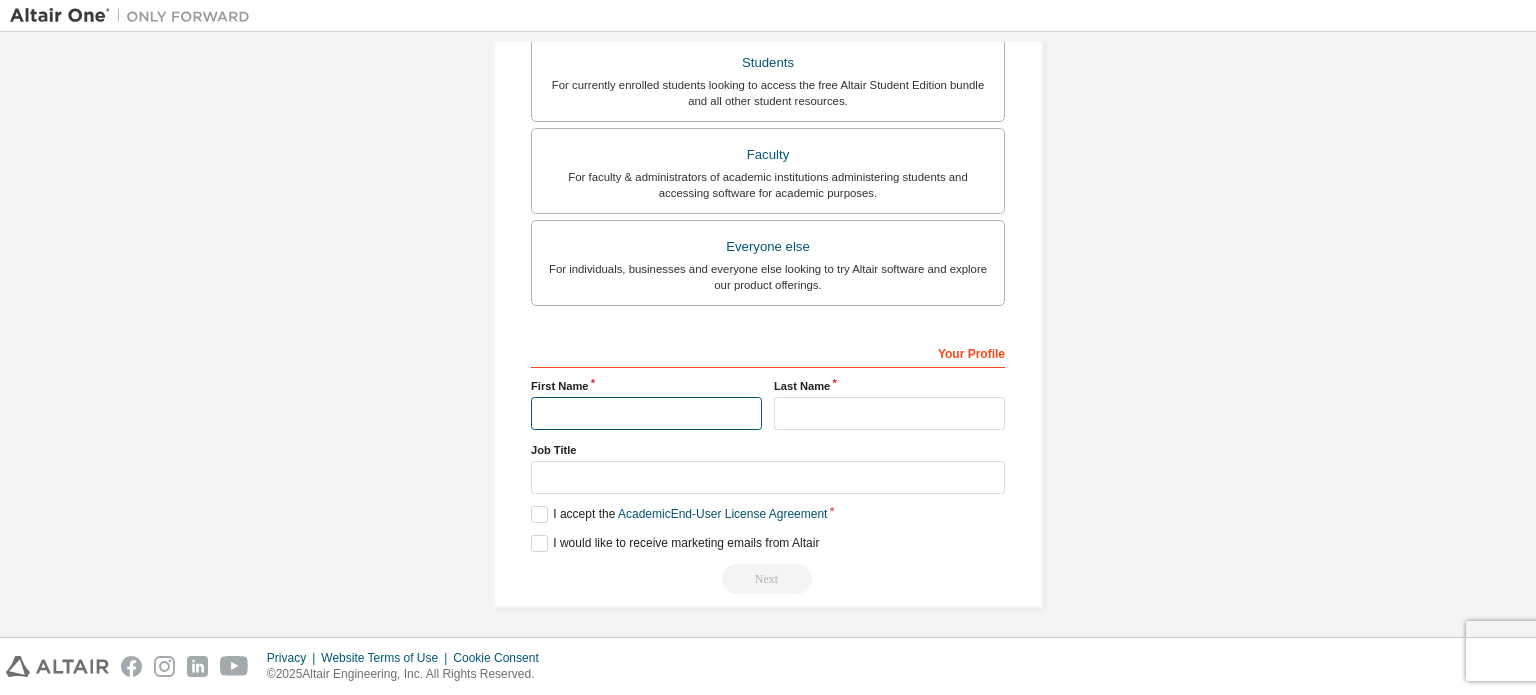 click at bounding box center [646, 413] 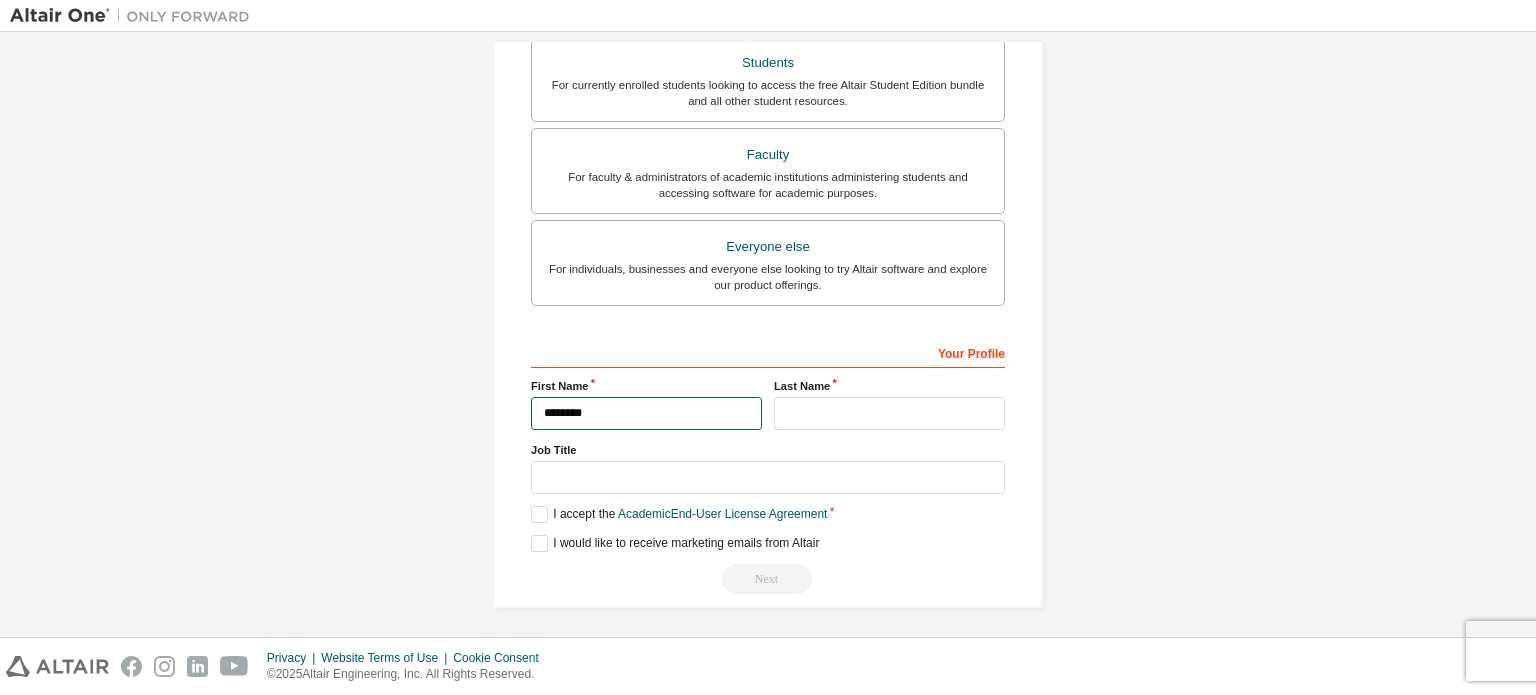 type on "*******" 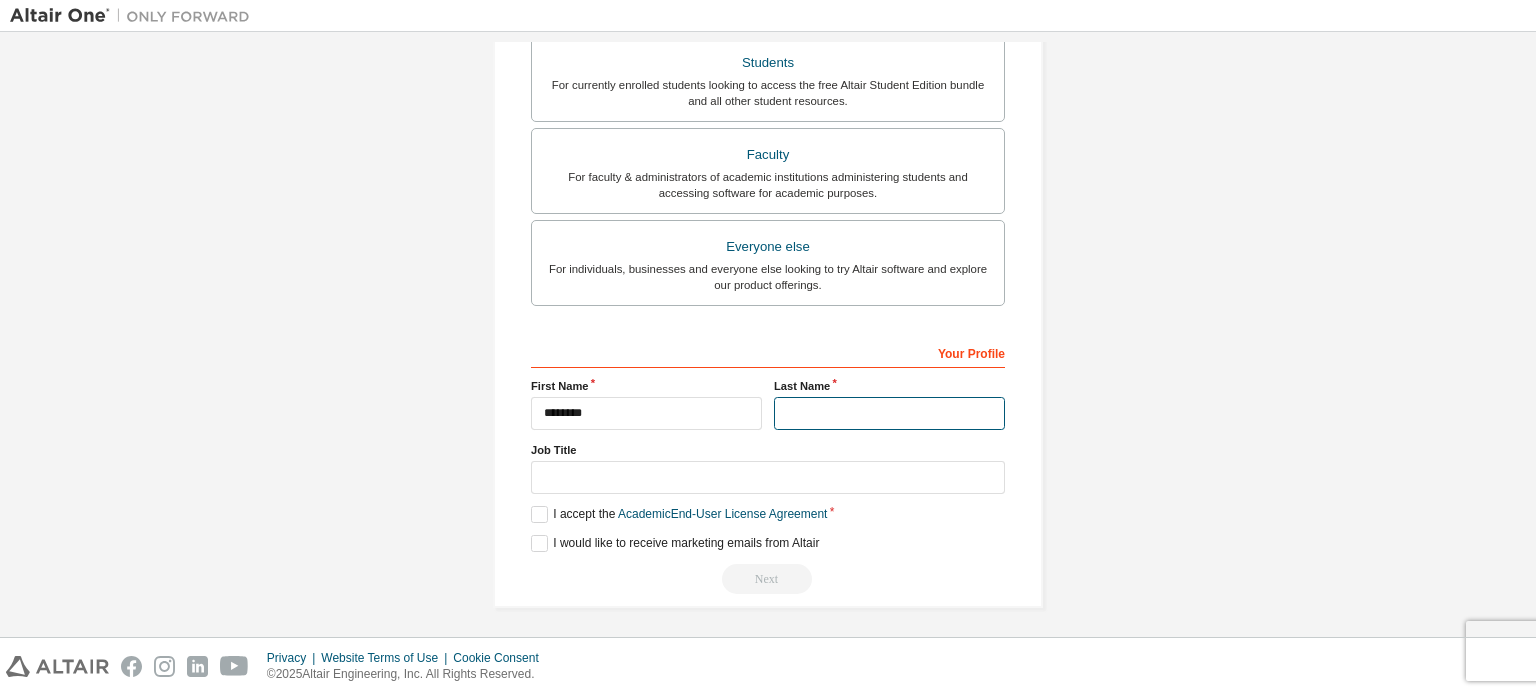 click at bounding box center [889, 413] 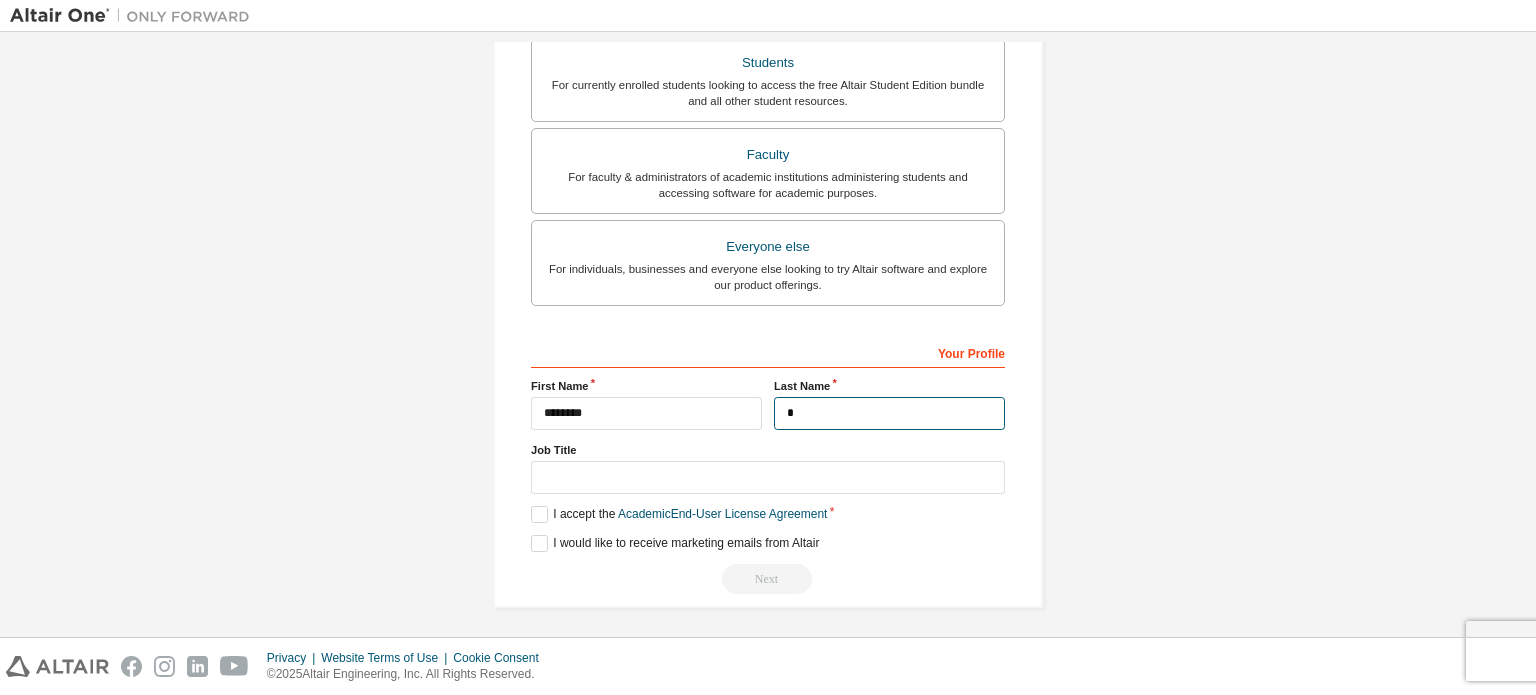 type on "*" 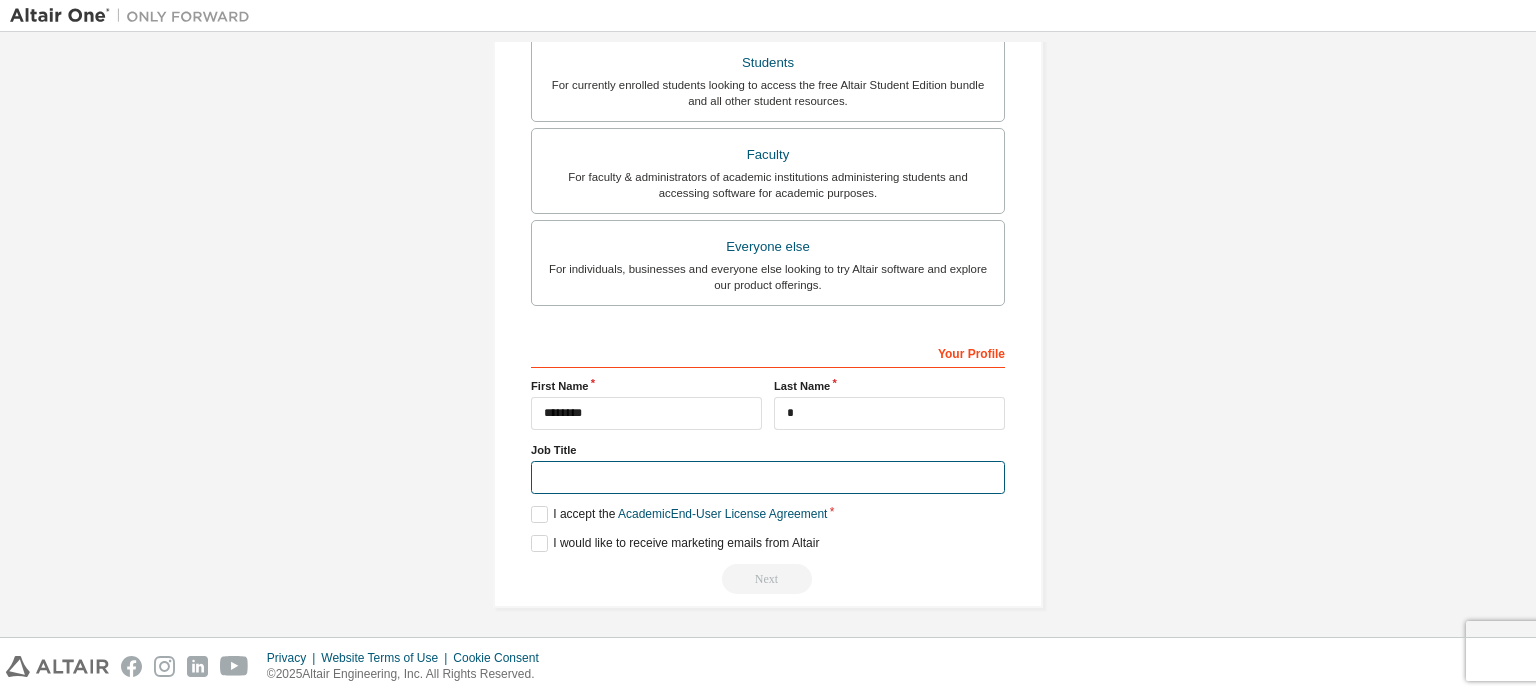 click at bounding box center [768, 477] 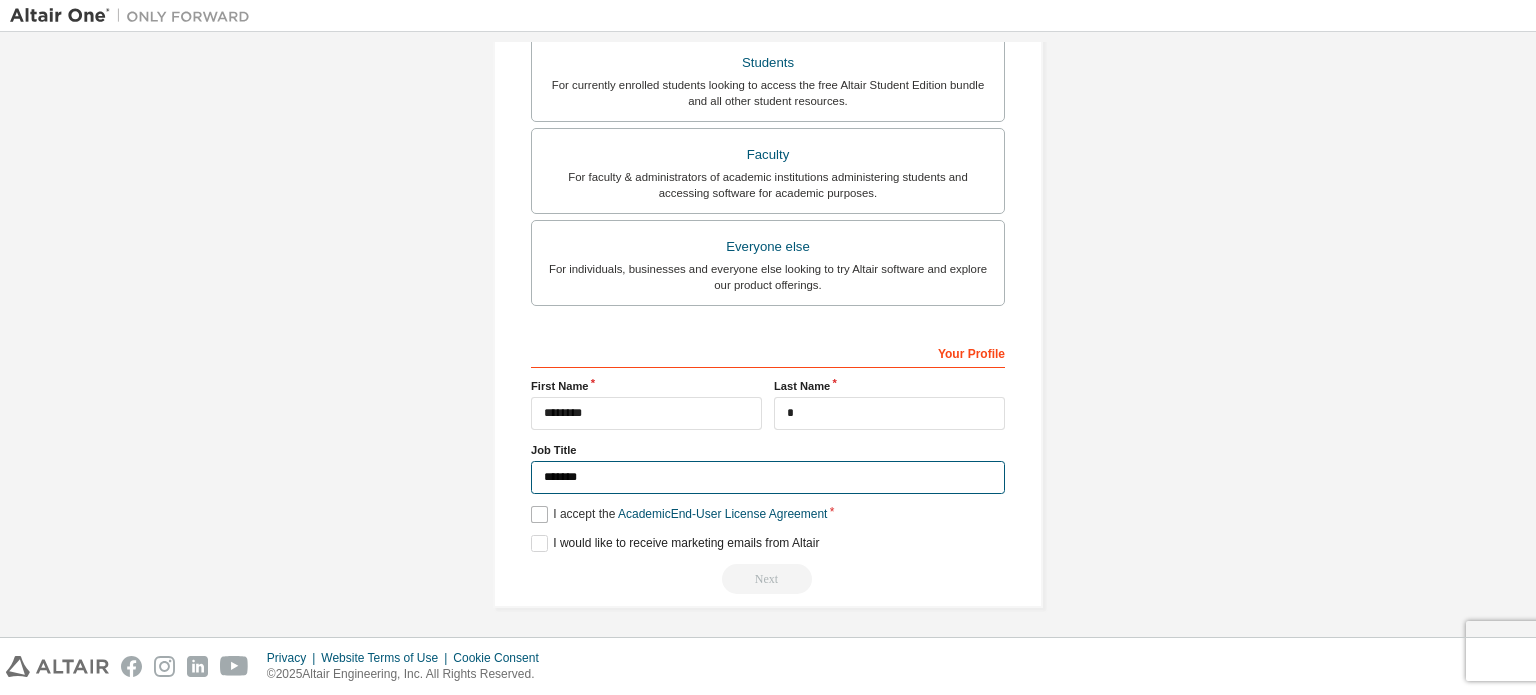 type on "*******" 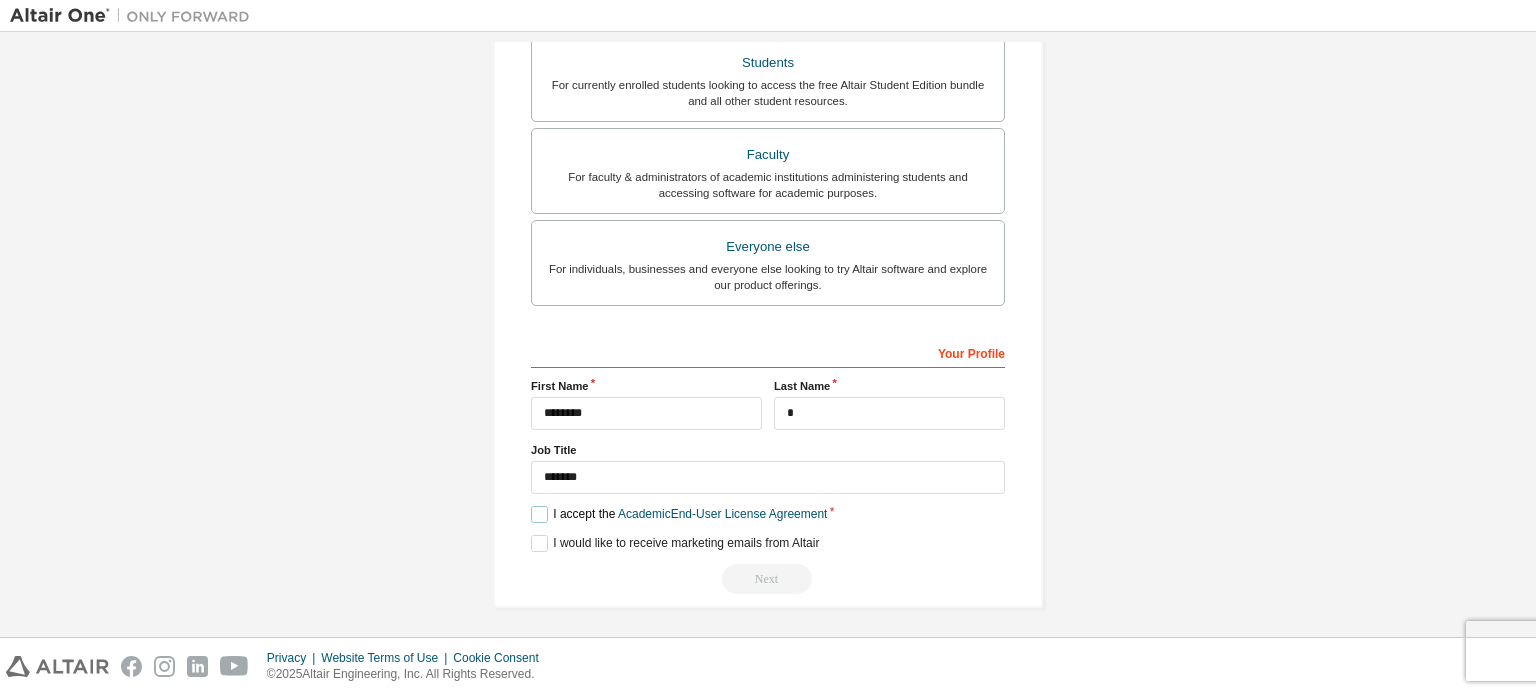 click on "I accept the   Academic   End-User License Agreement" at bounding box center (679, 514) 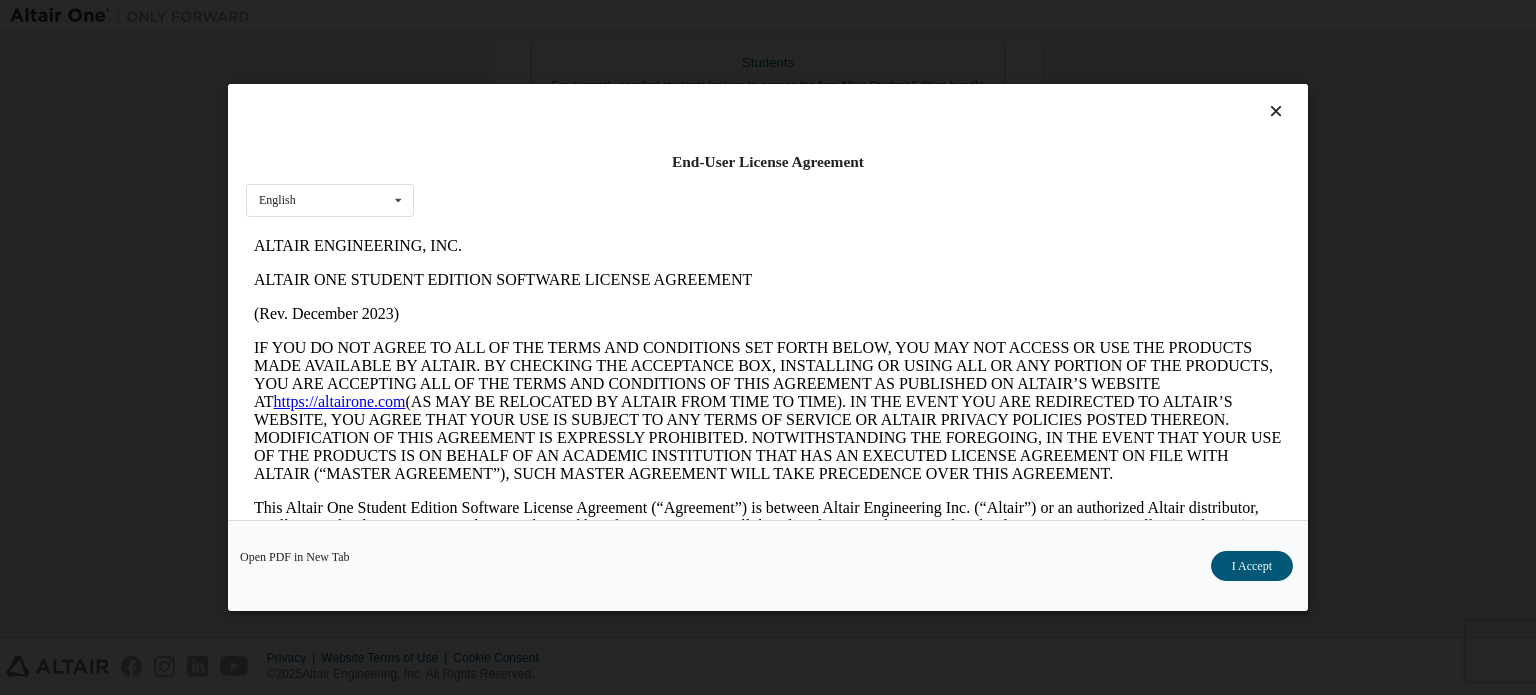 scroll, scrollTop: 0, scrollLeft: 0, axis: both 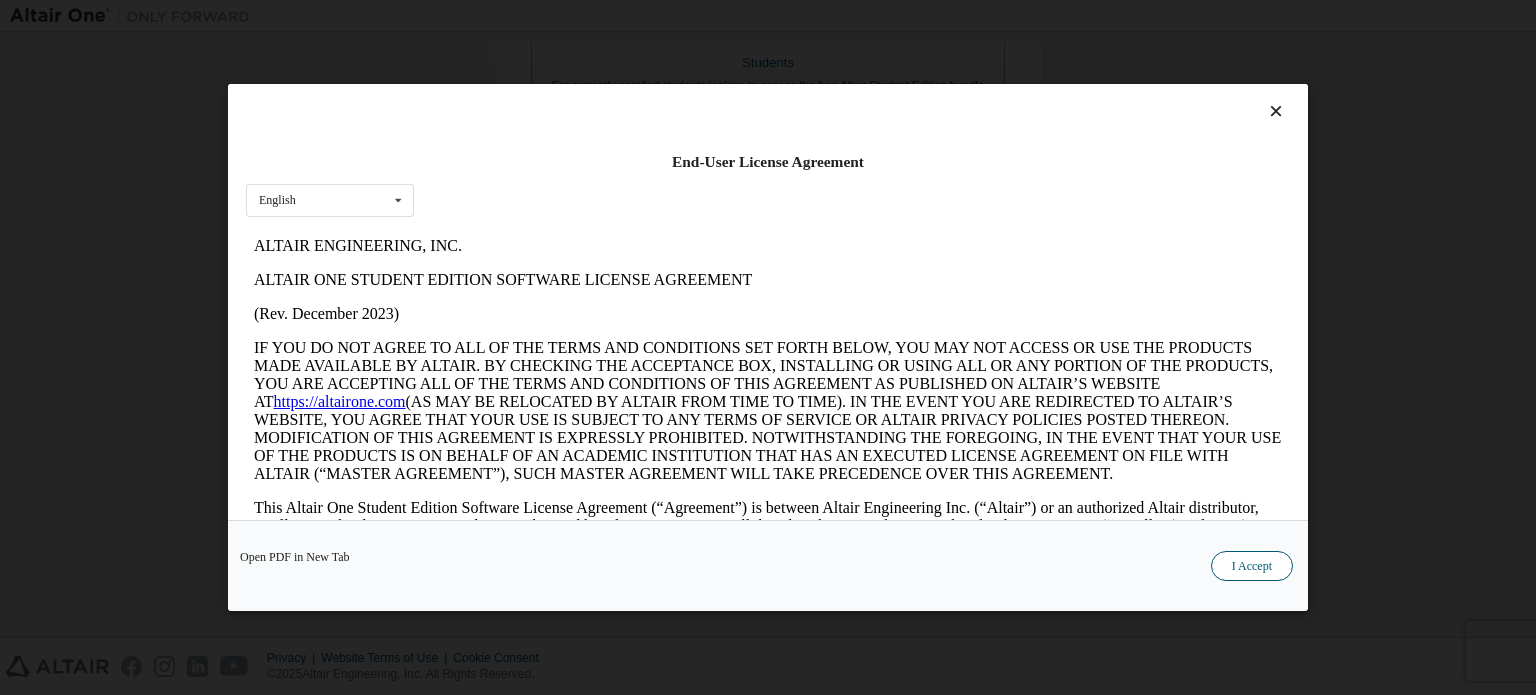 click on "I Accept" at bounding box center [1252, 566] 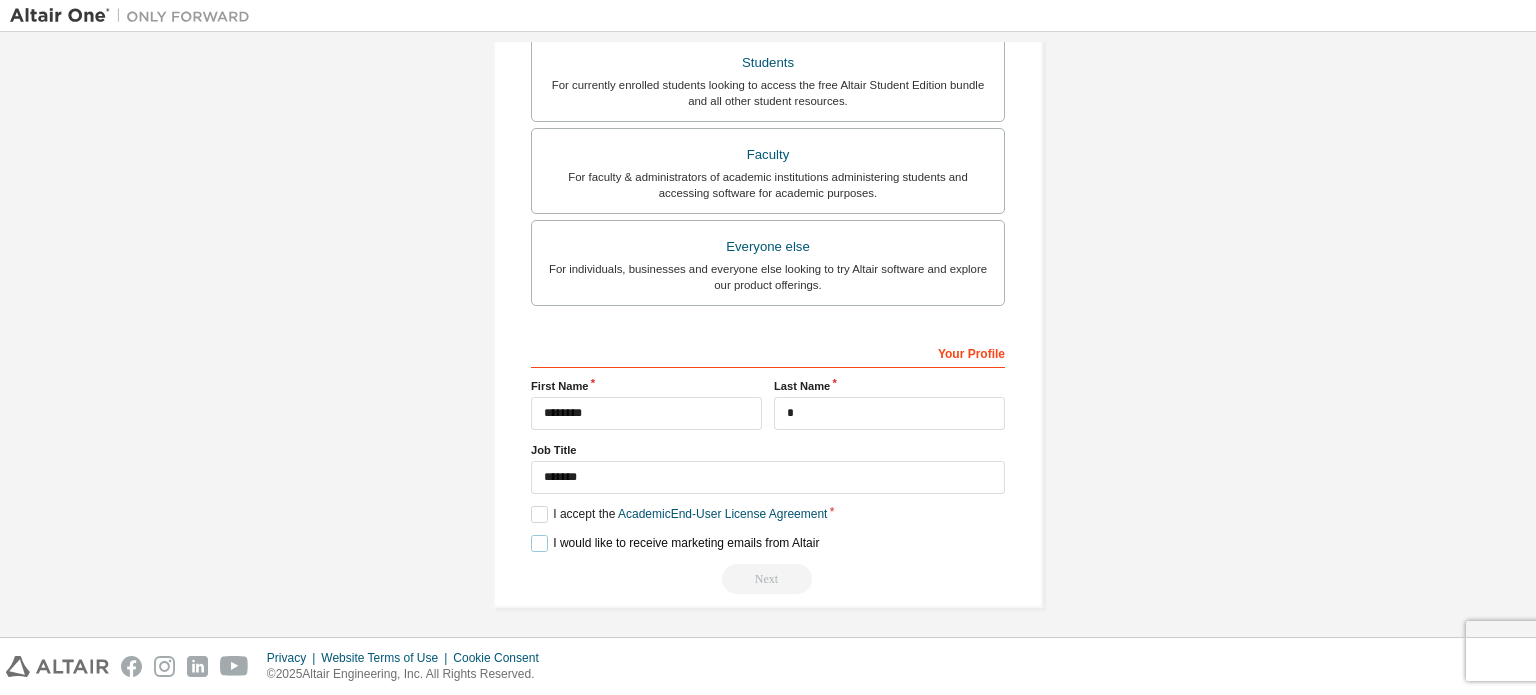 click on "I would like to receive marketing emails from Altair" at bounding box center (675, 543) 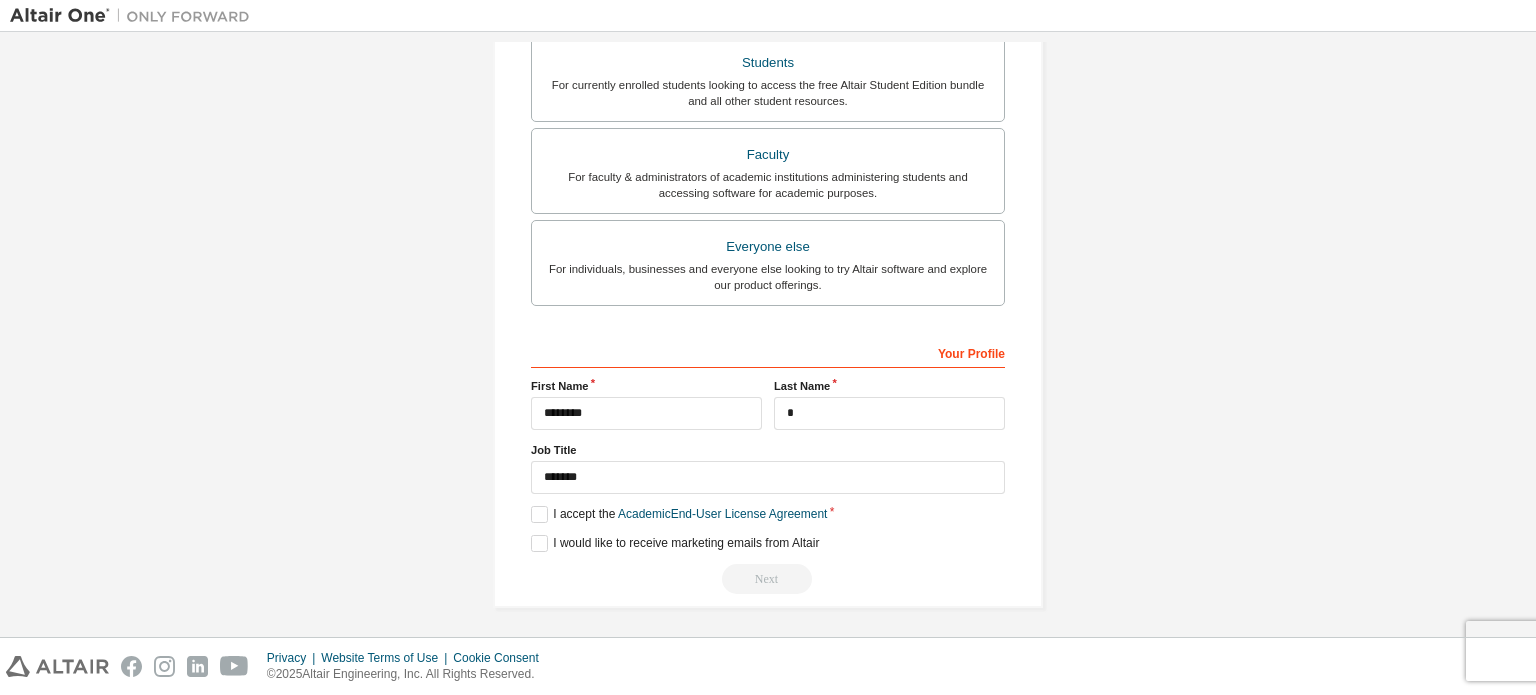 click on "Your Profile" at bounding box center (768, 352) 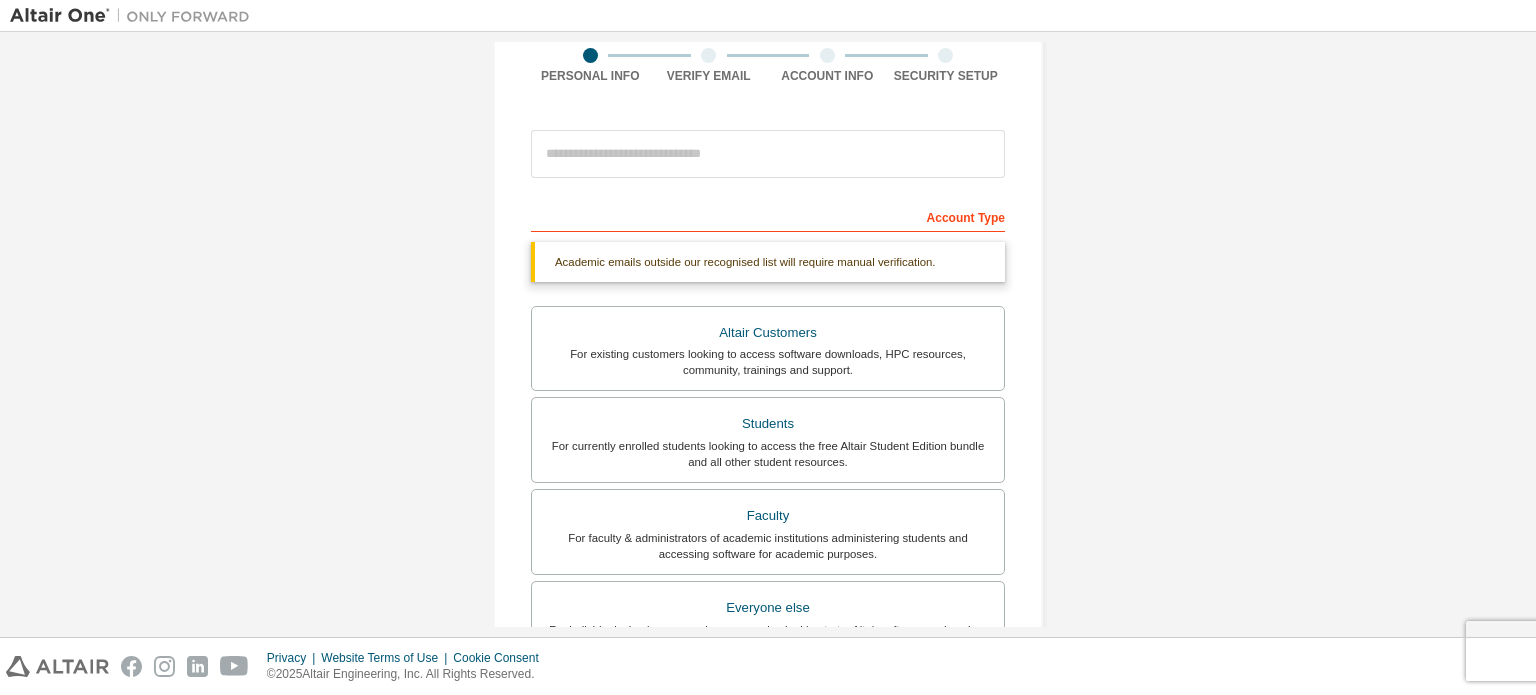 scroll, scrollTop: 0, scrollLeft: 0, axis: both 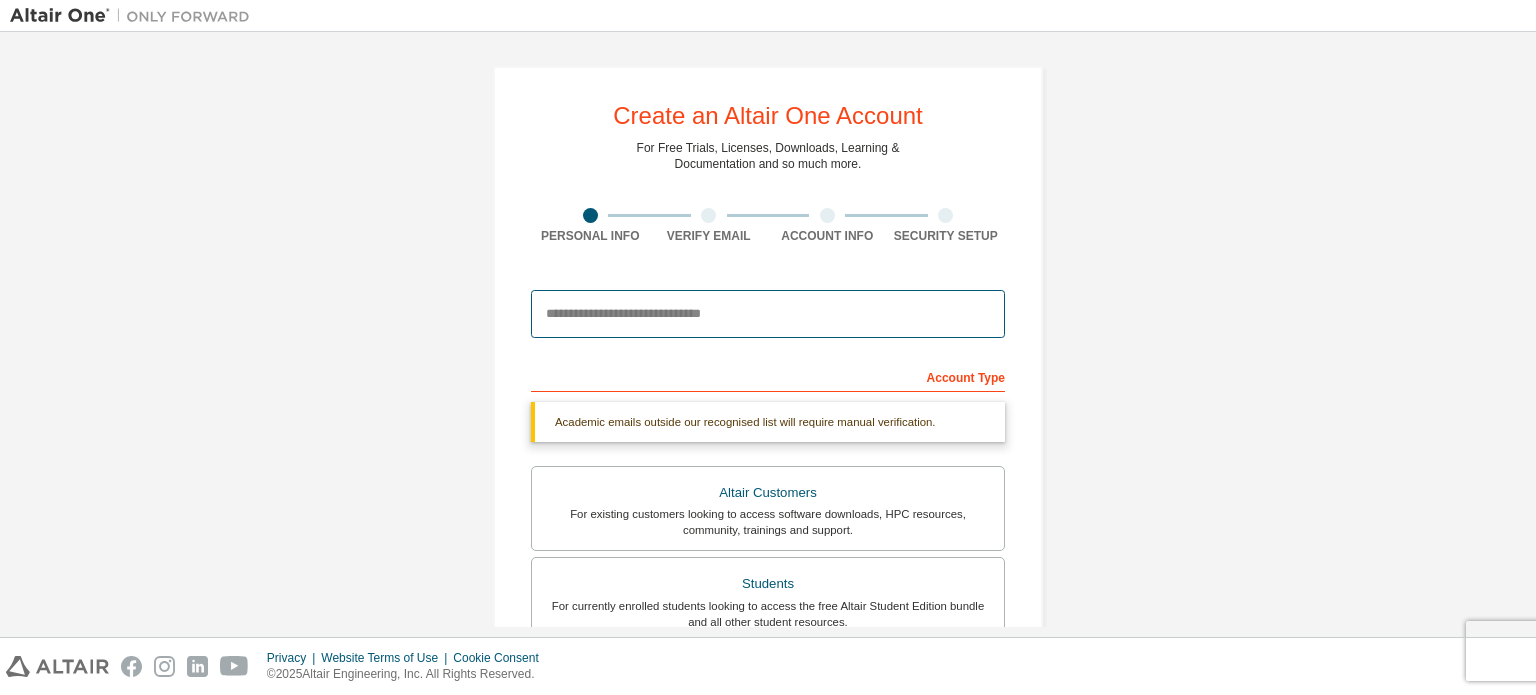 click at bounding box center [768, 314] 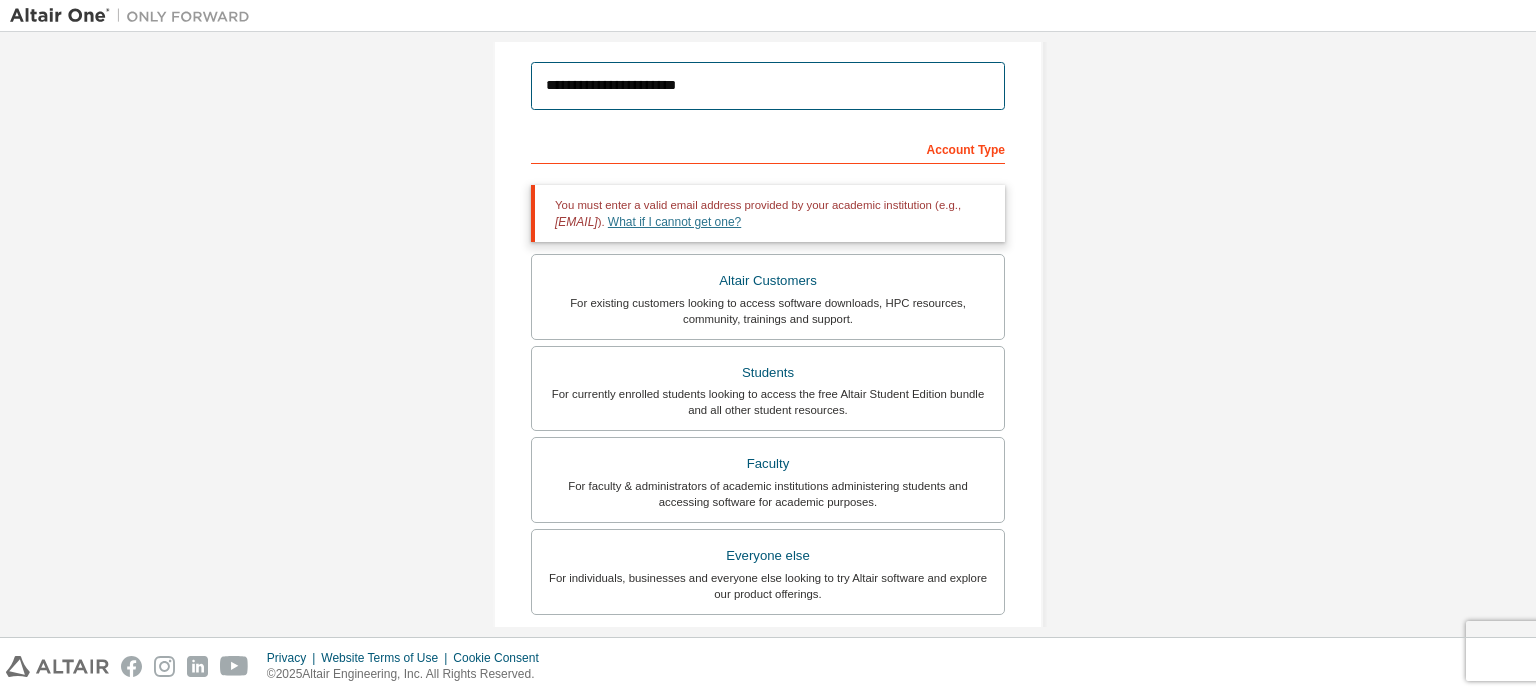 scroll, scrollTop: 234, scrollLeft: 0, axis: vertical 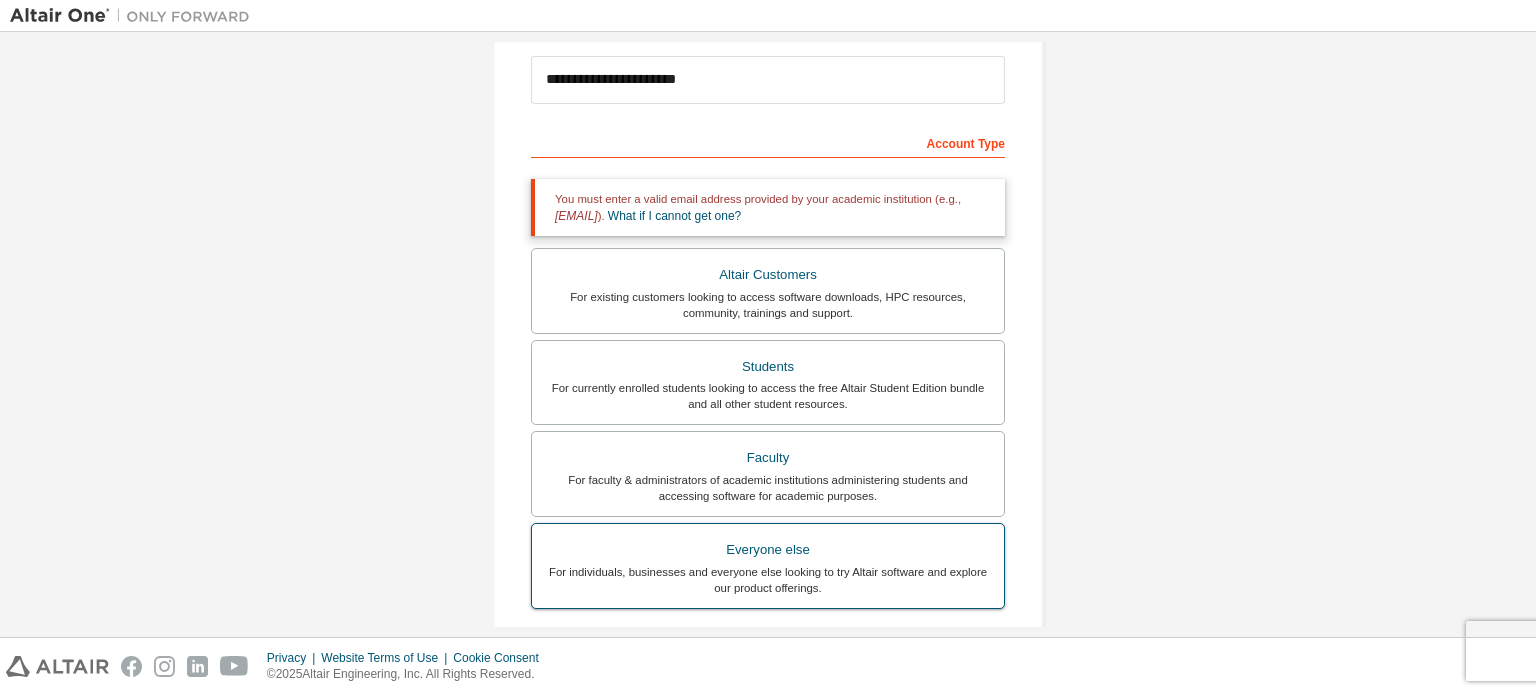 click on "Everyone else" at bounding box center (768, 550) 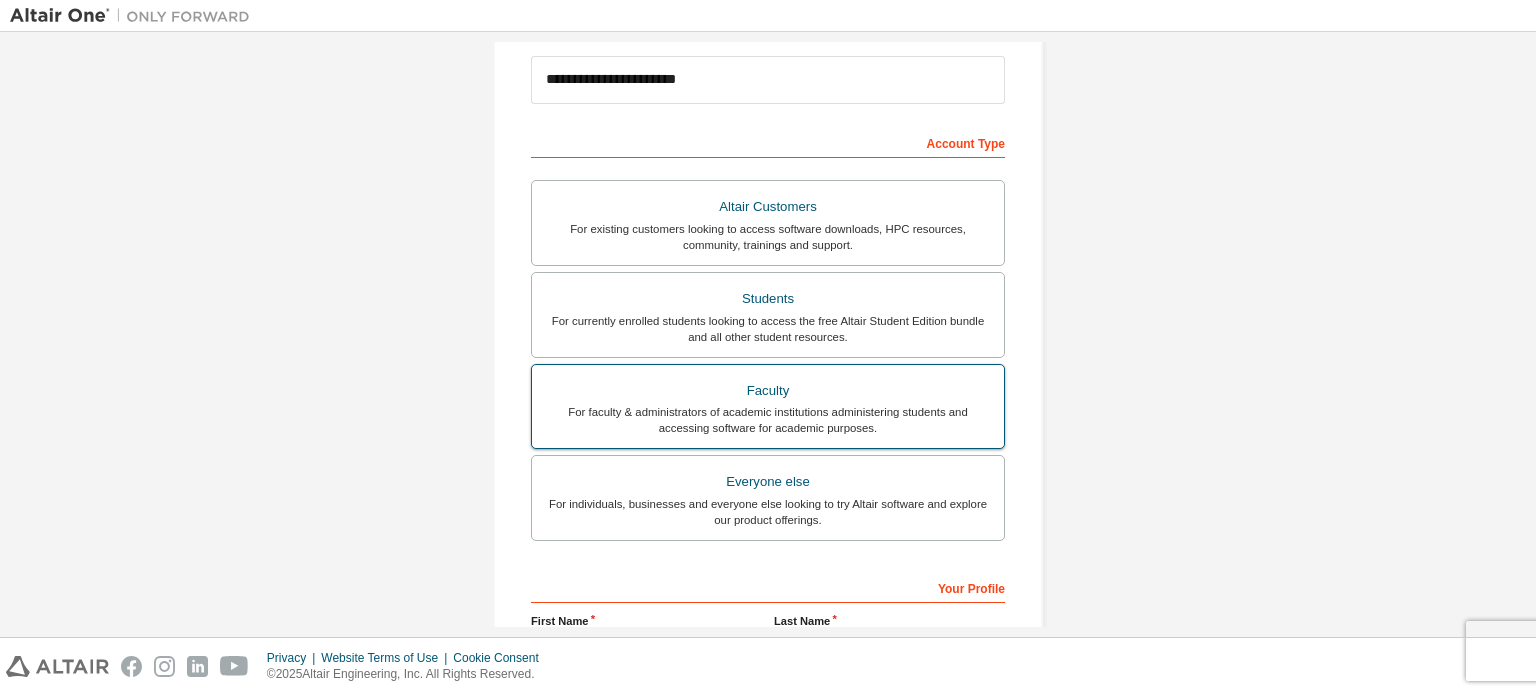 scroll, scrollTop: 0, scrollLeft: 0, axis: both 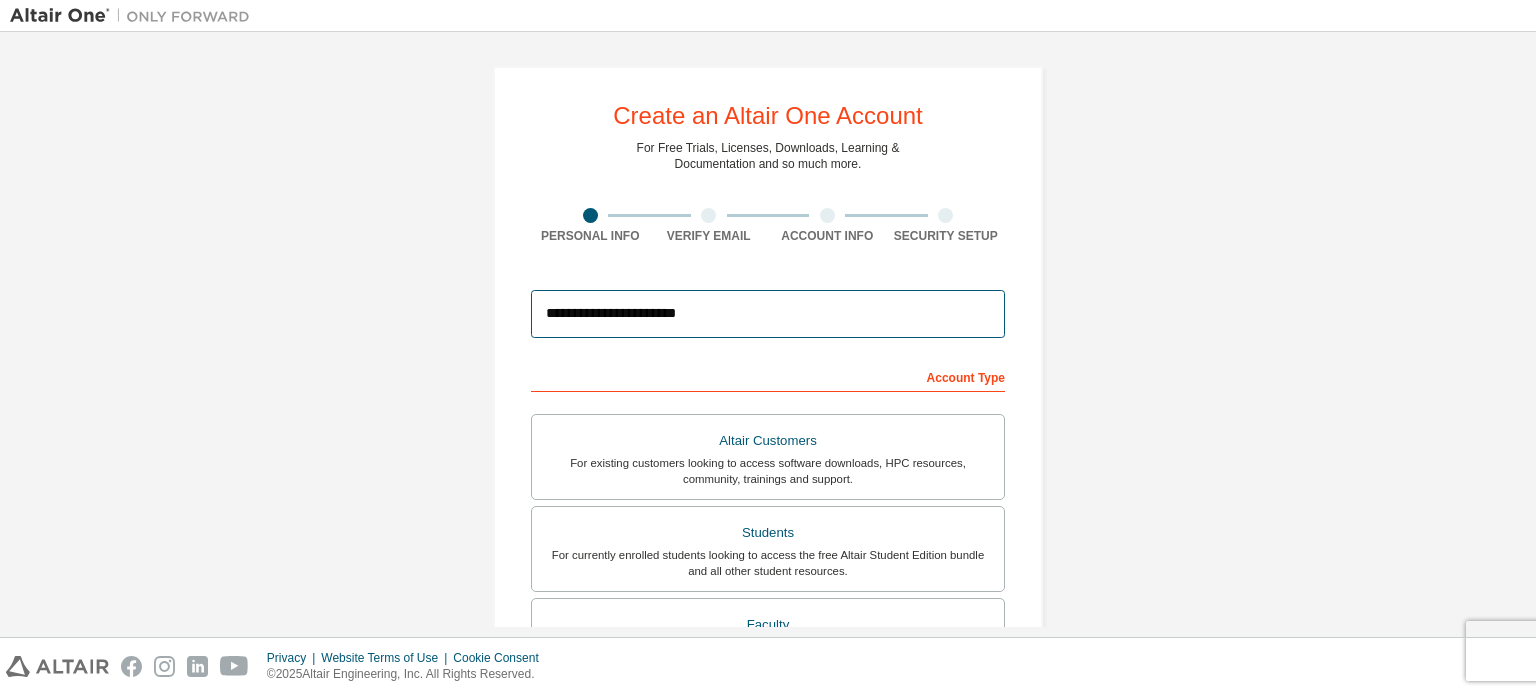 click on "**********" at bounding box center [768, 314] 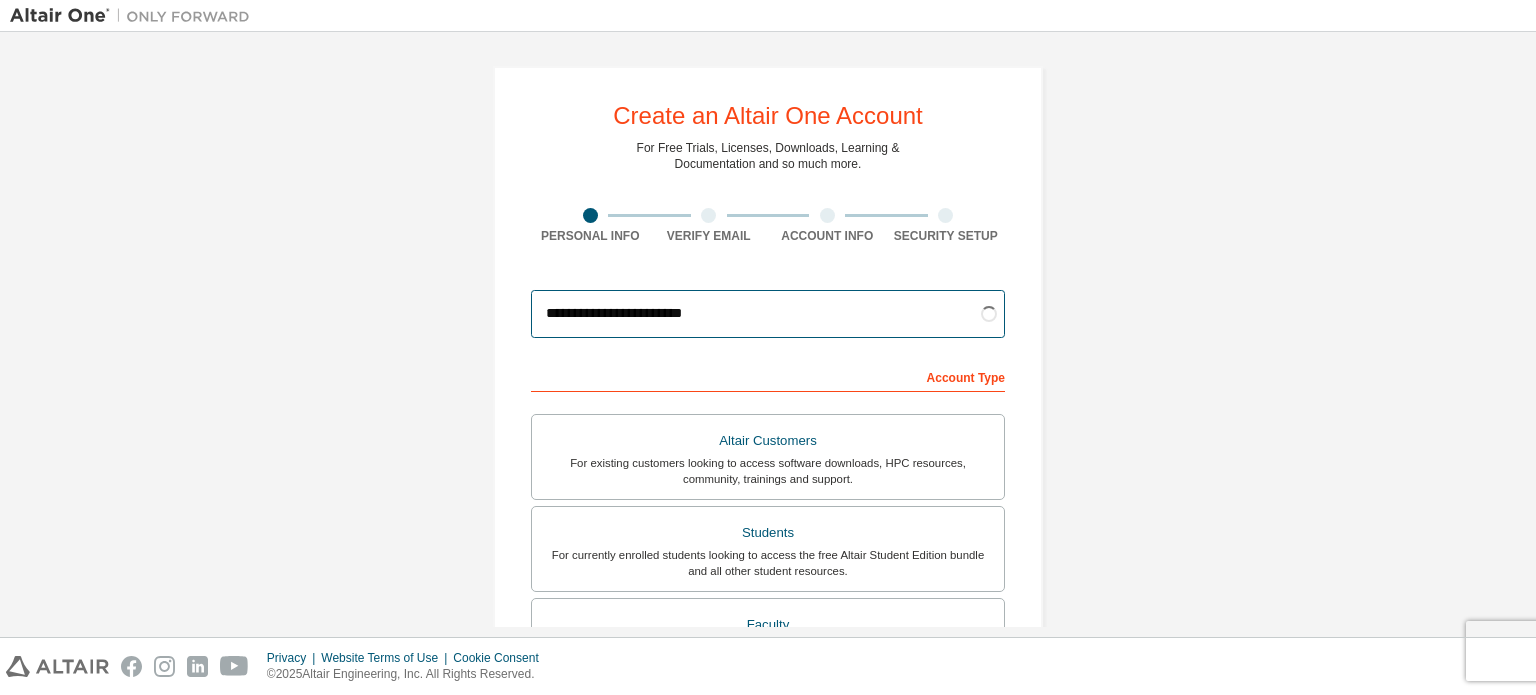 type on "**********" 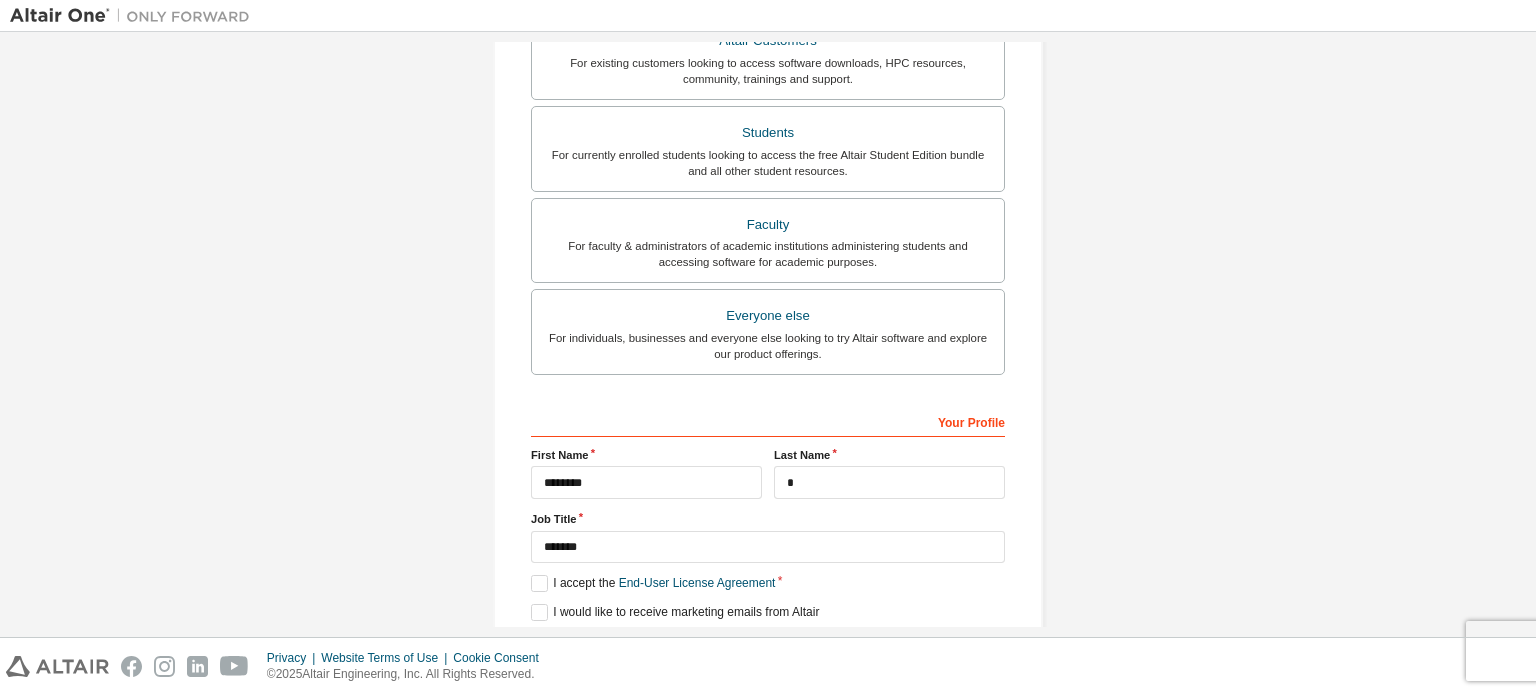 scroll, scrollTop: 469, scrollLeft: 0, axis: vertical 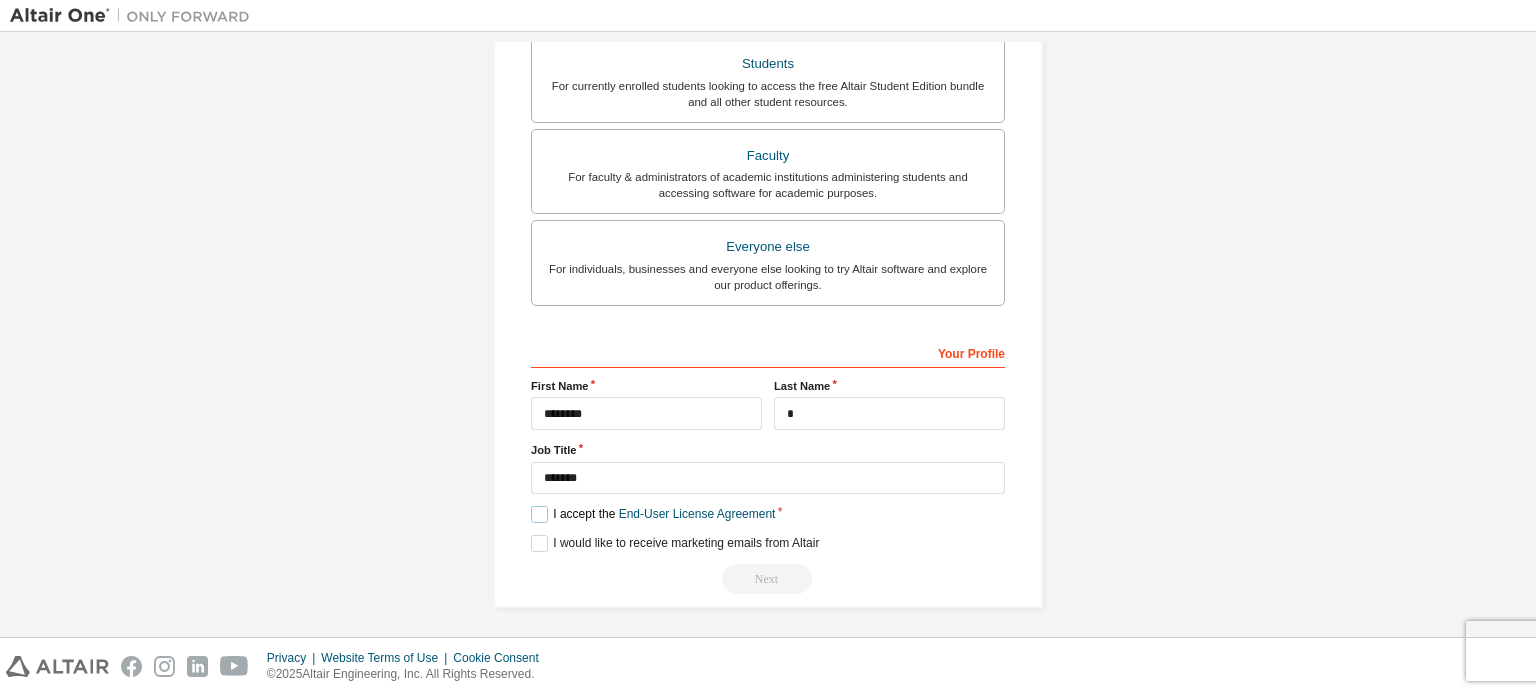 click on "I accept the    End-User License Agreement" at bounding box center (653, 514) 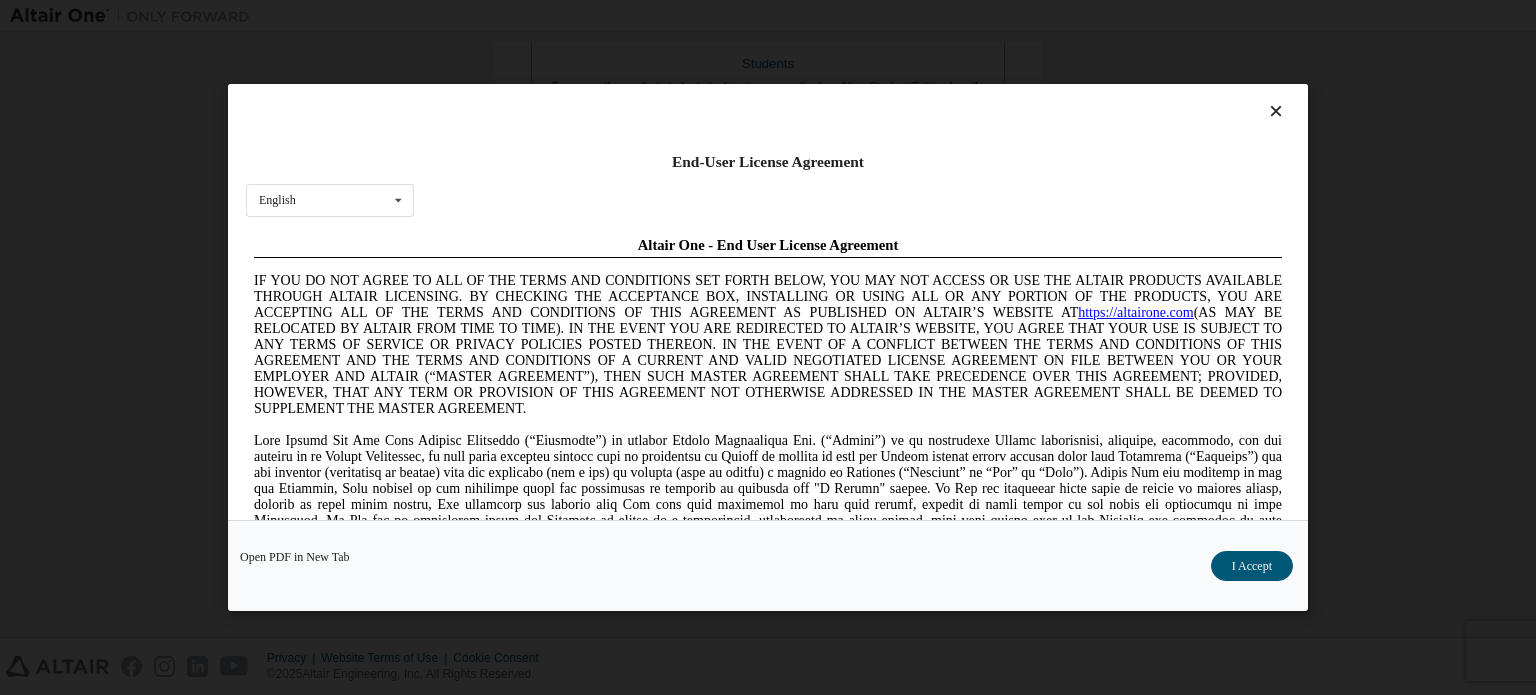 scroll, scrollTop: 0, scrollLeft: 0, axis: both 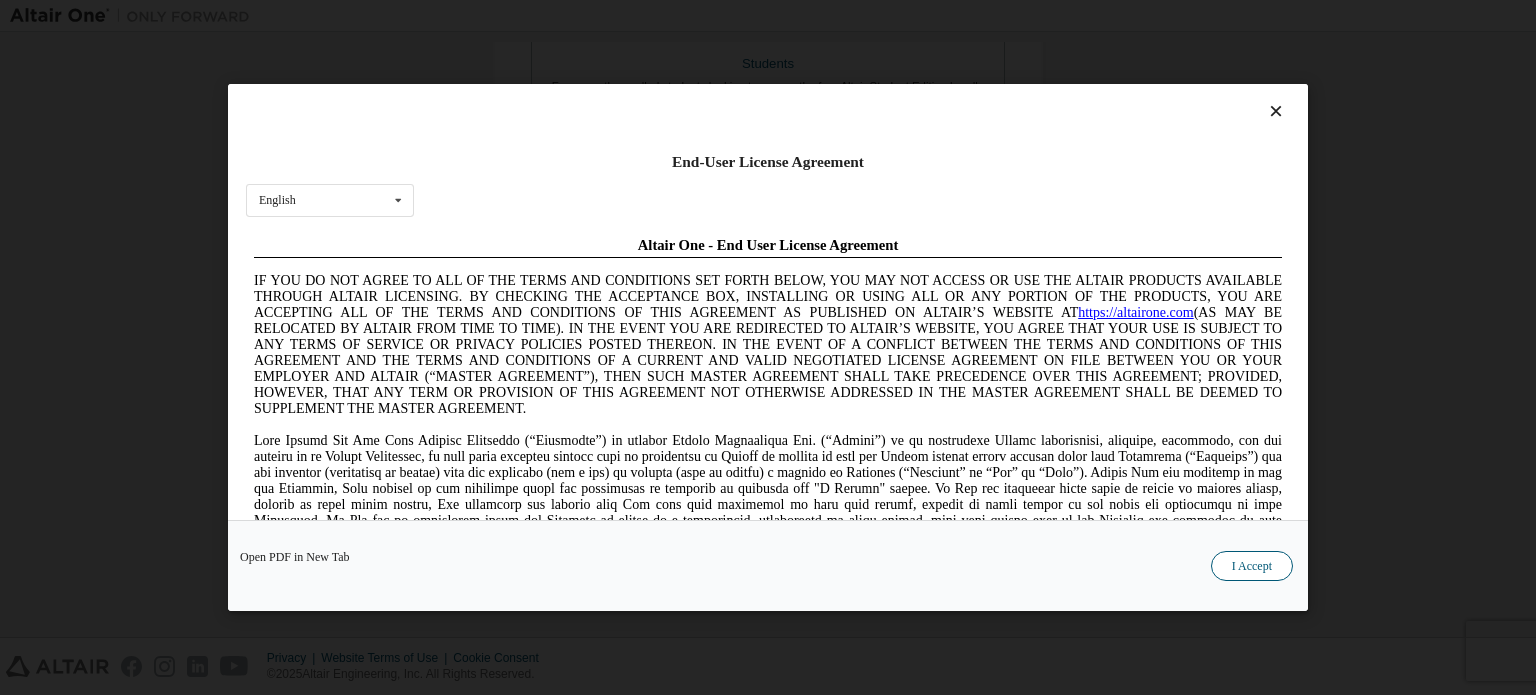 click on "I Accept" at bounding box center [1252, 566] 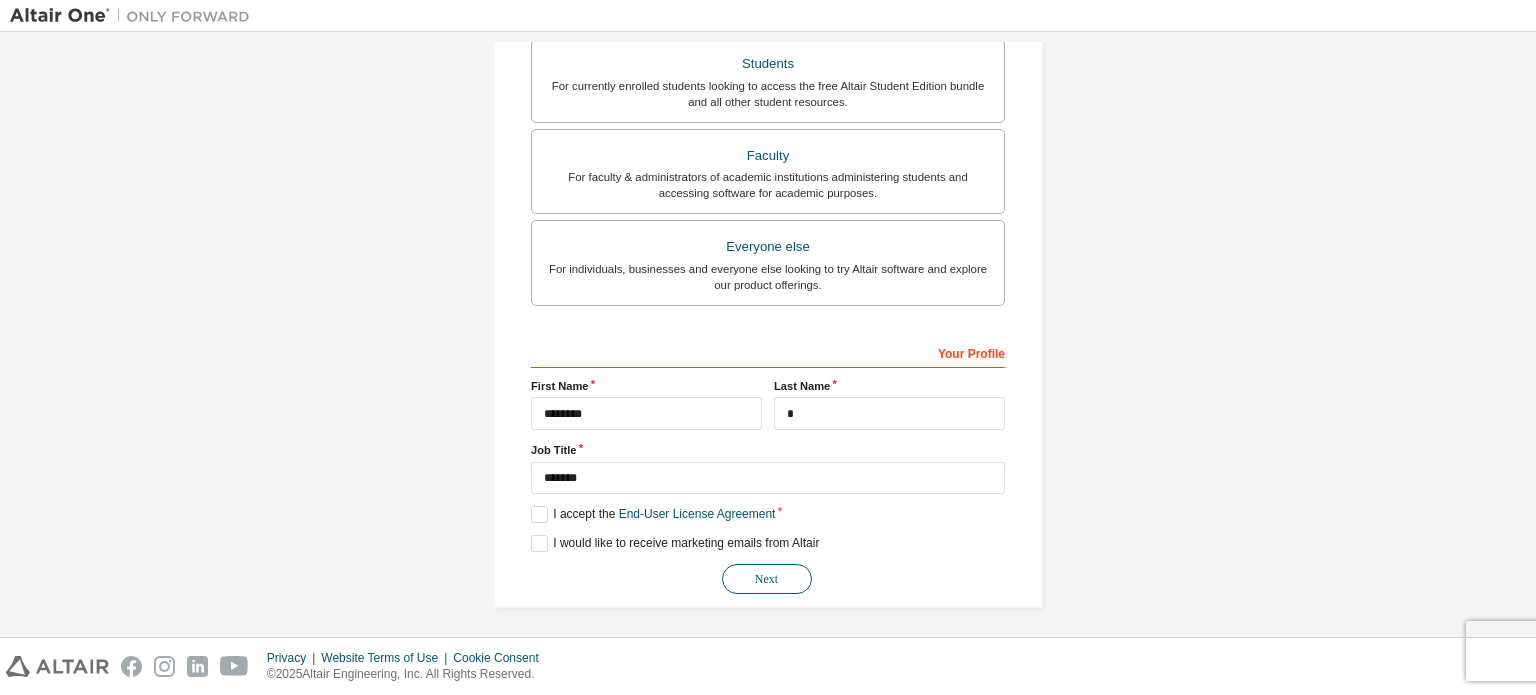 click on "Next" at bounding box center (767, 579) 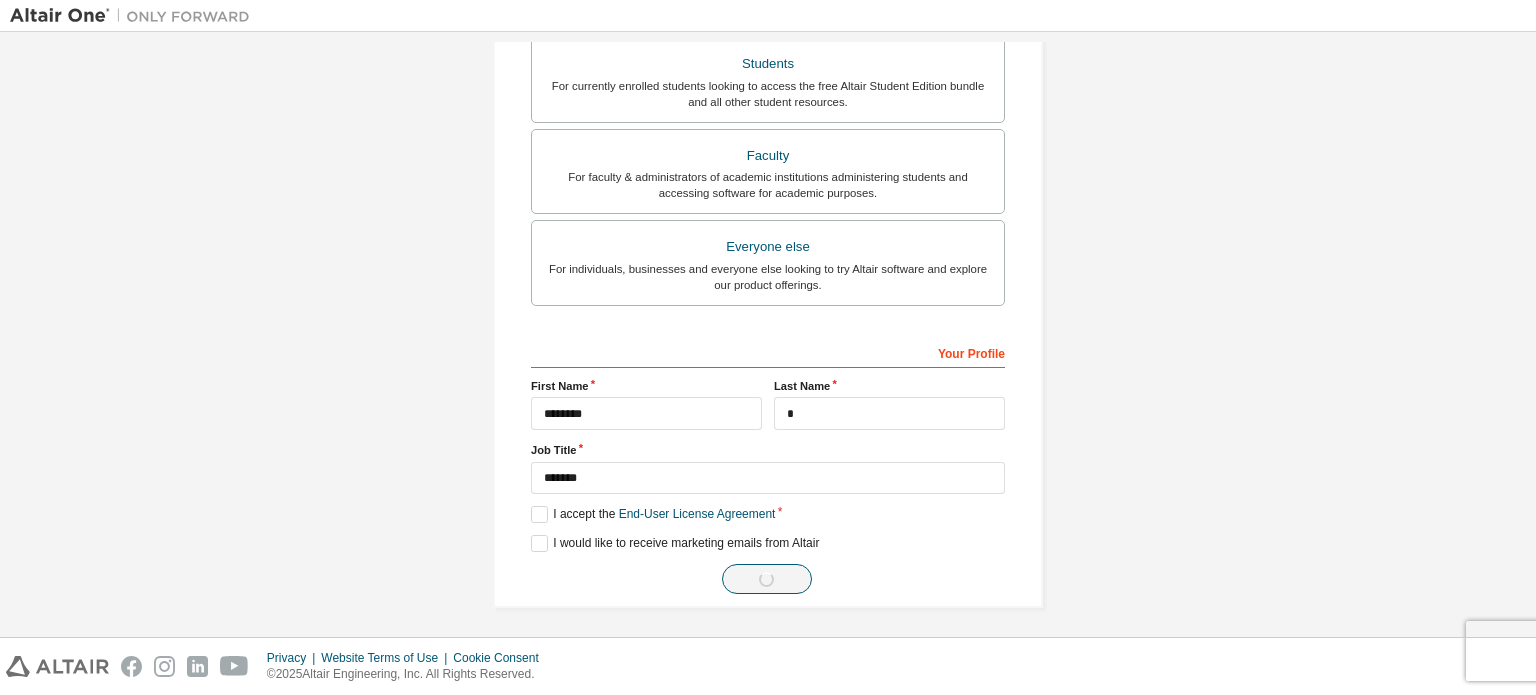 scroll, scrollTop: 0, scrollLeft: 0, axis: both 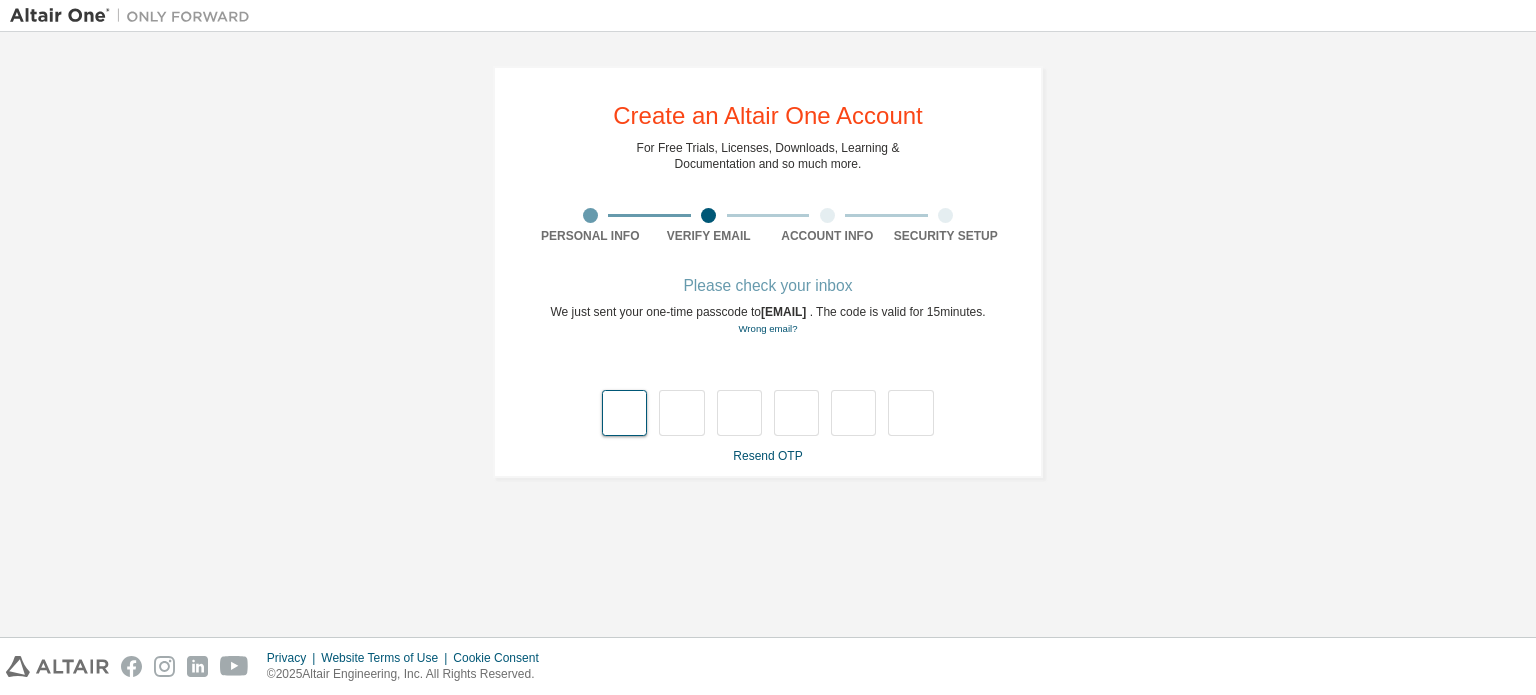 type on "*" 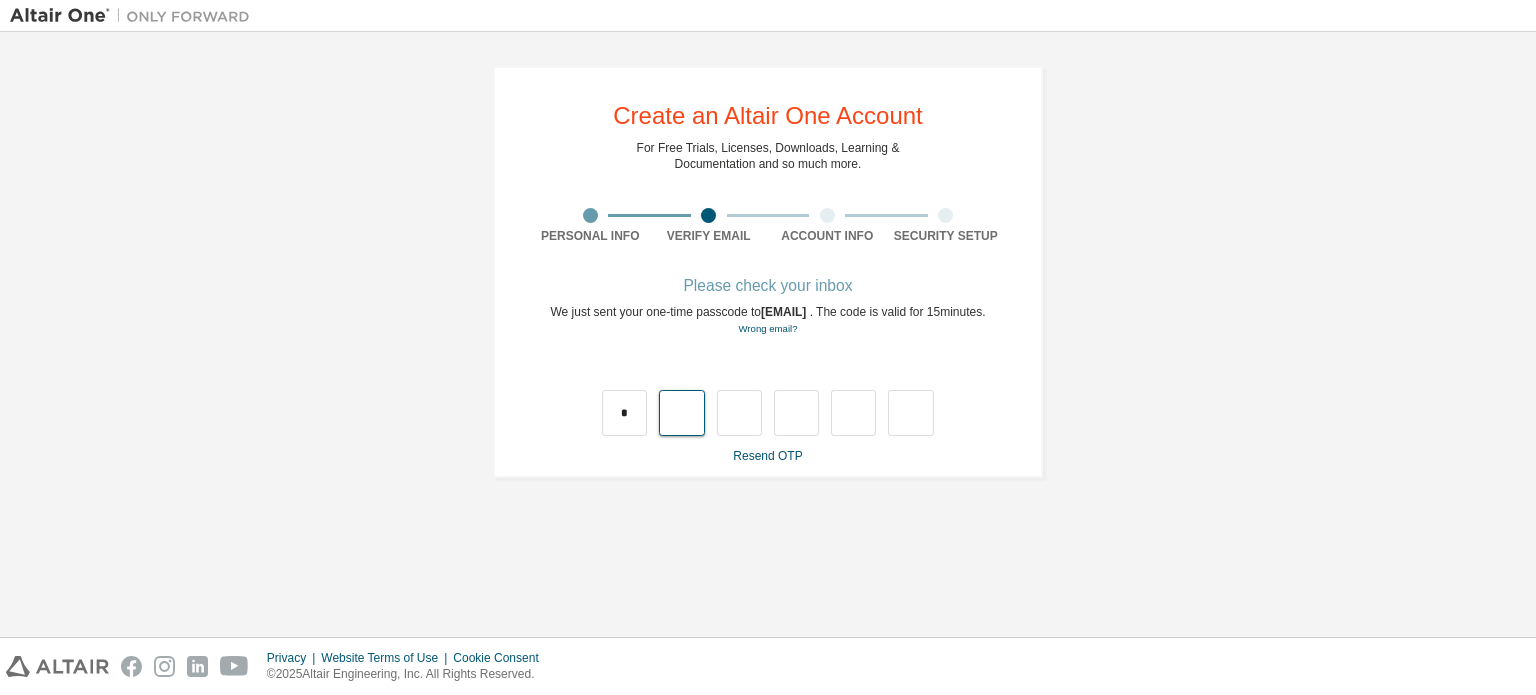 type on "*" 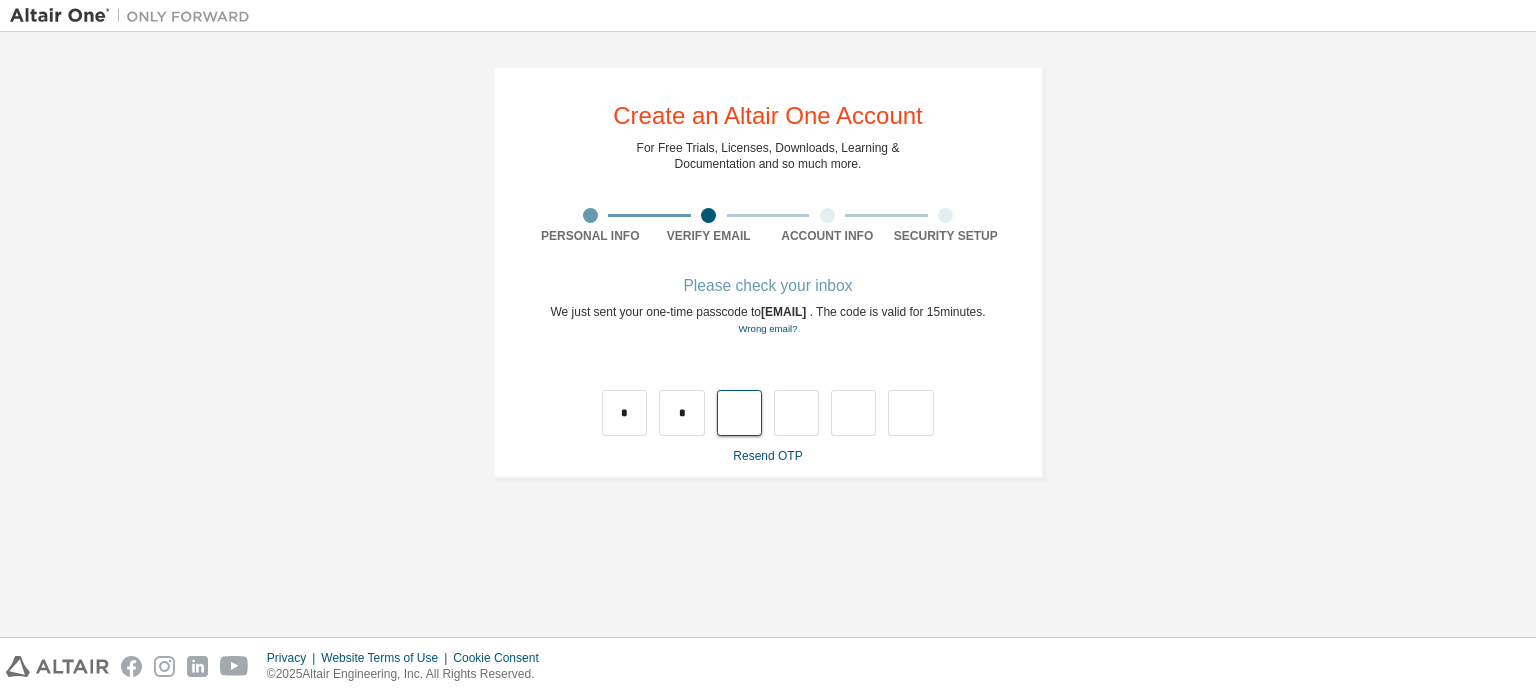 type on "*" 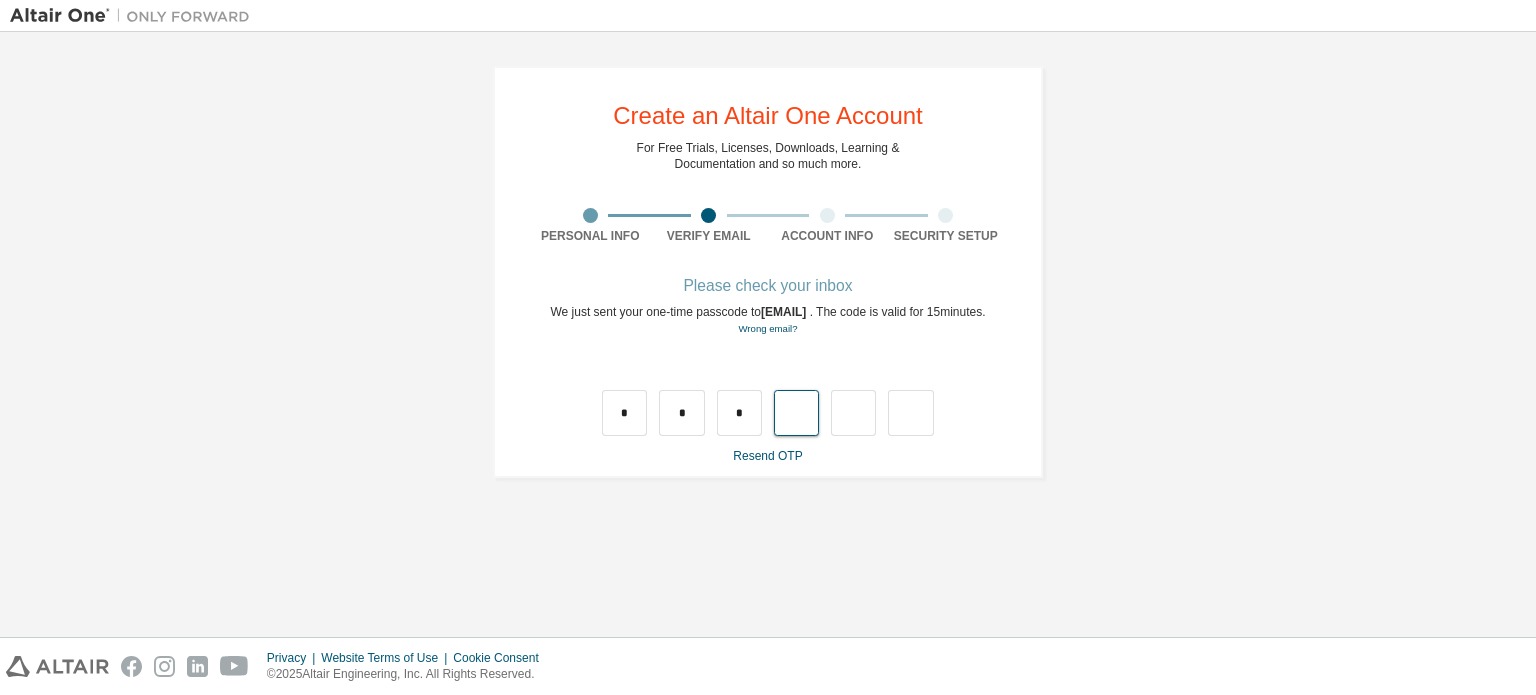 type on "*" 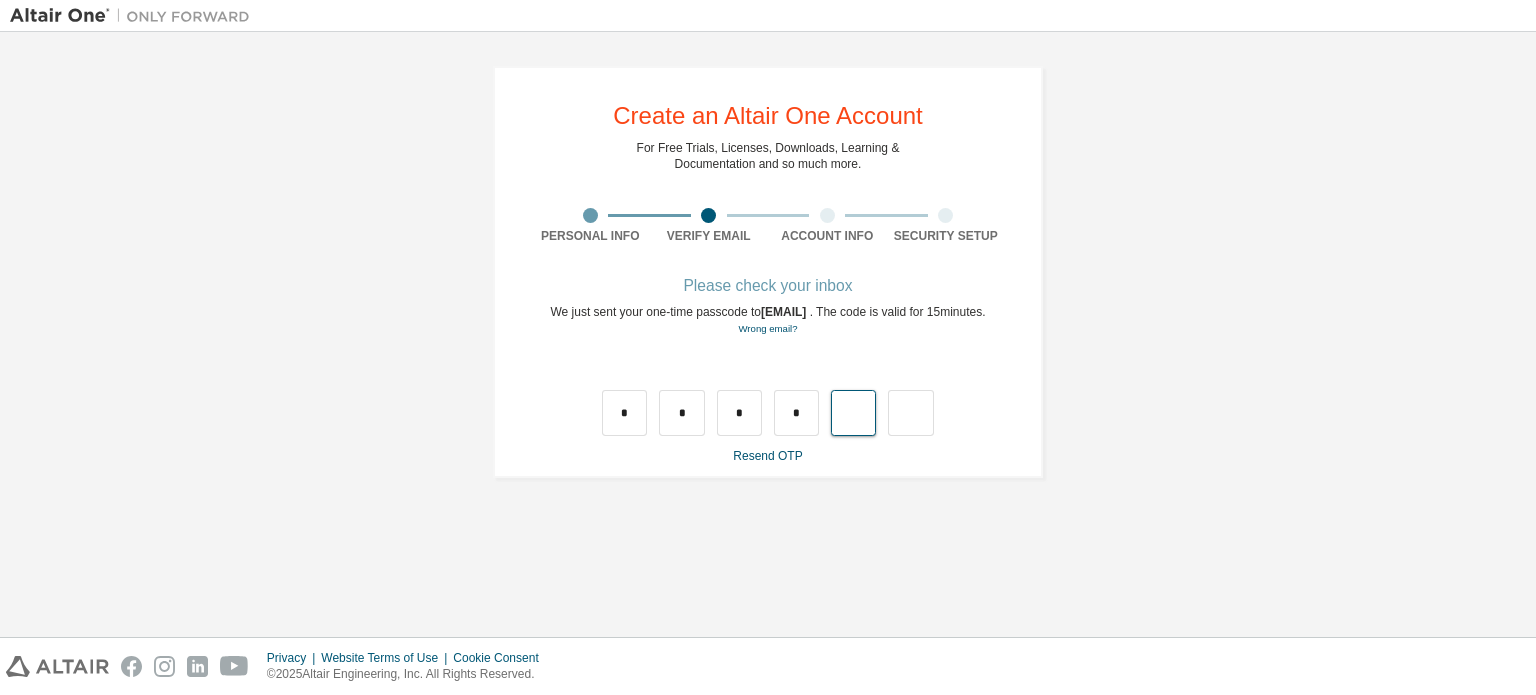 type on "*" 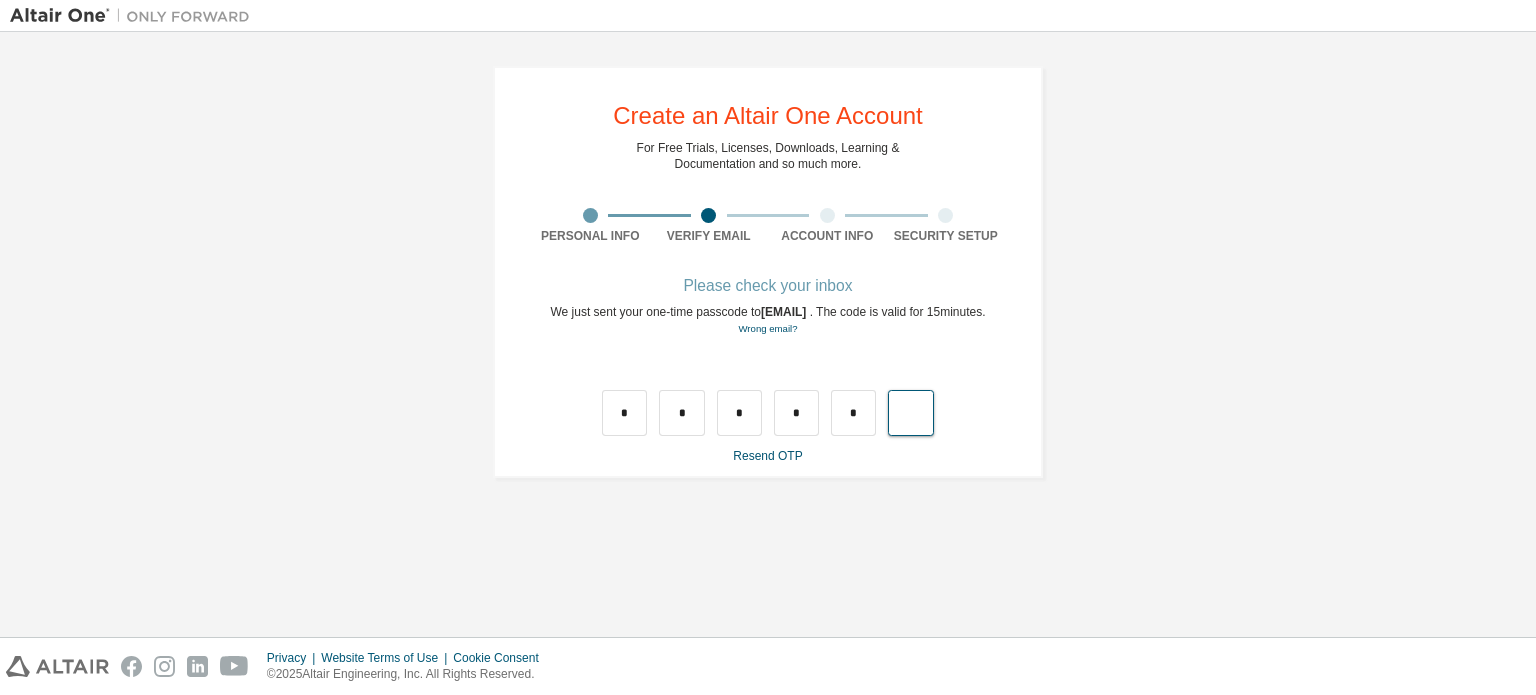 type on "*" 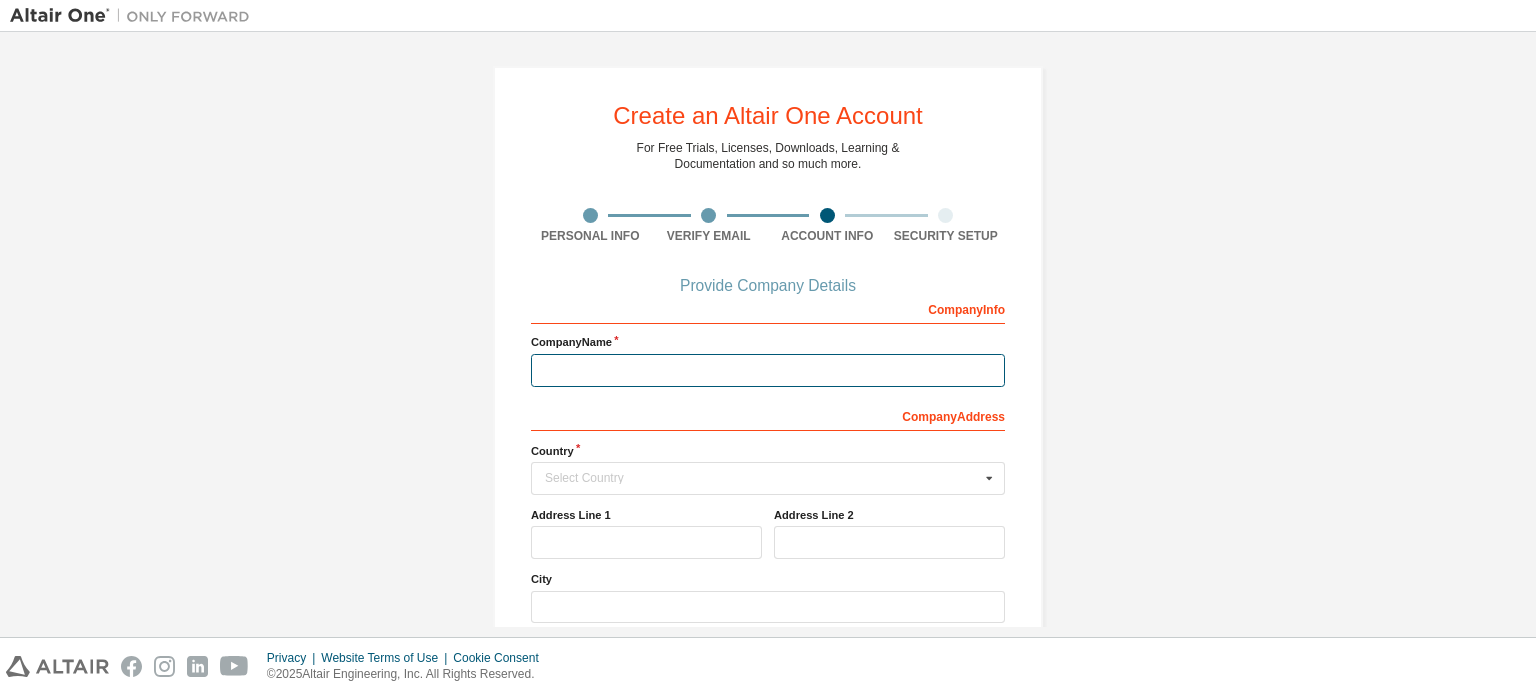 click at bounding box center [768, 370] 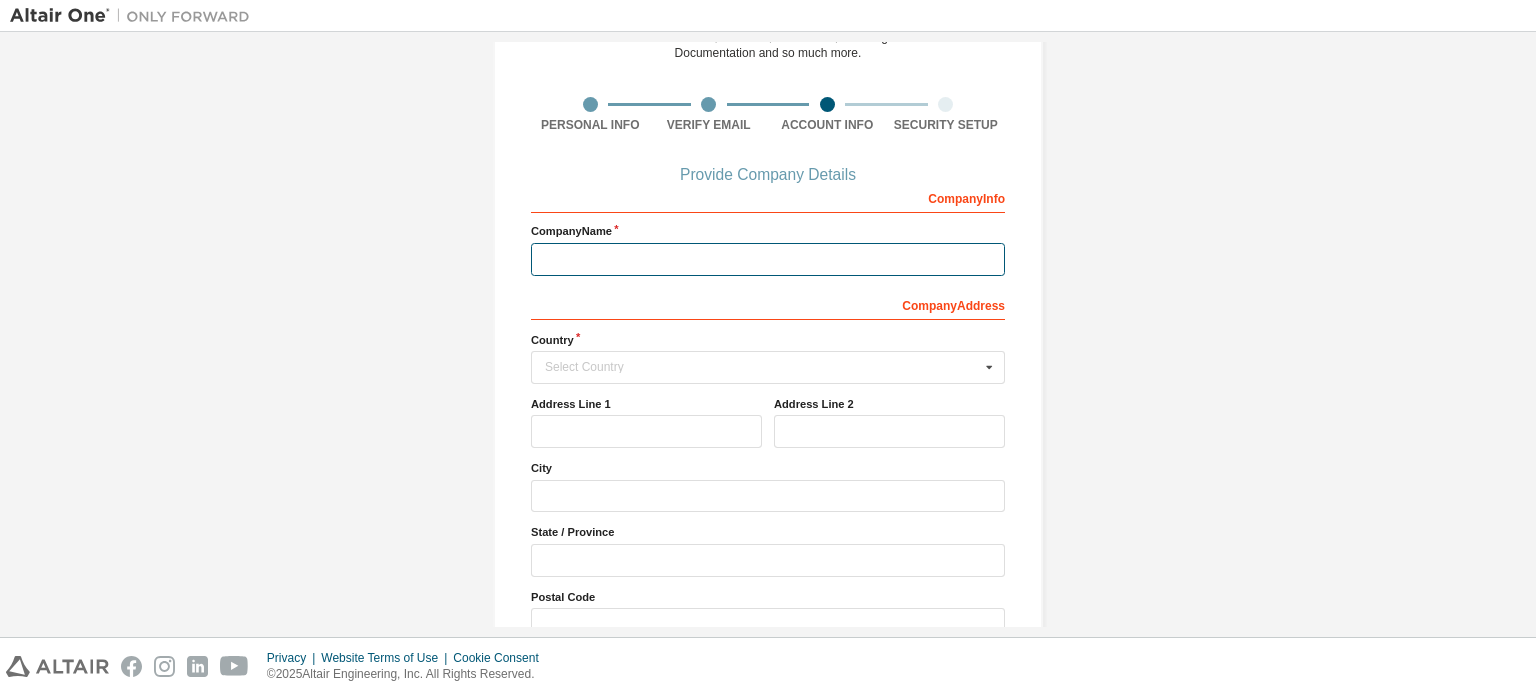 scroll, scrollTop: 110, scrollLeft: 0, axis: vertical 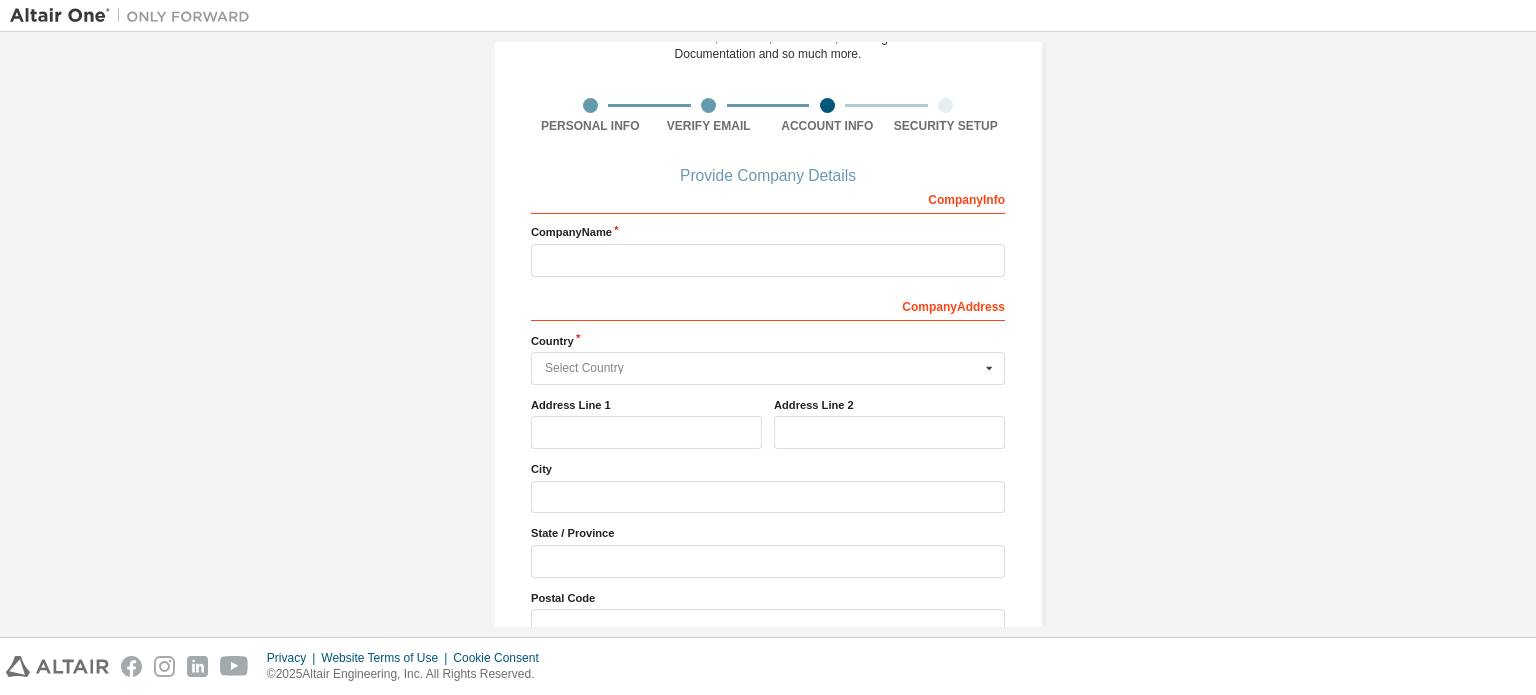 click at bounding box center (769, 368) 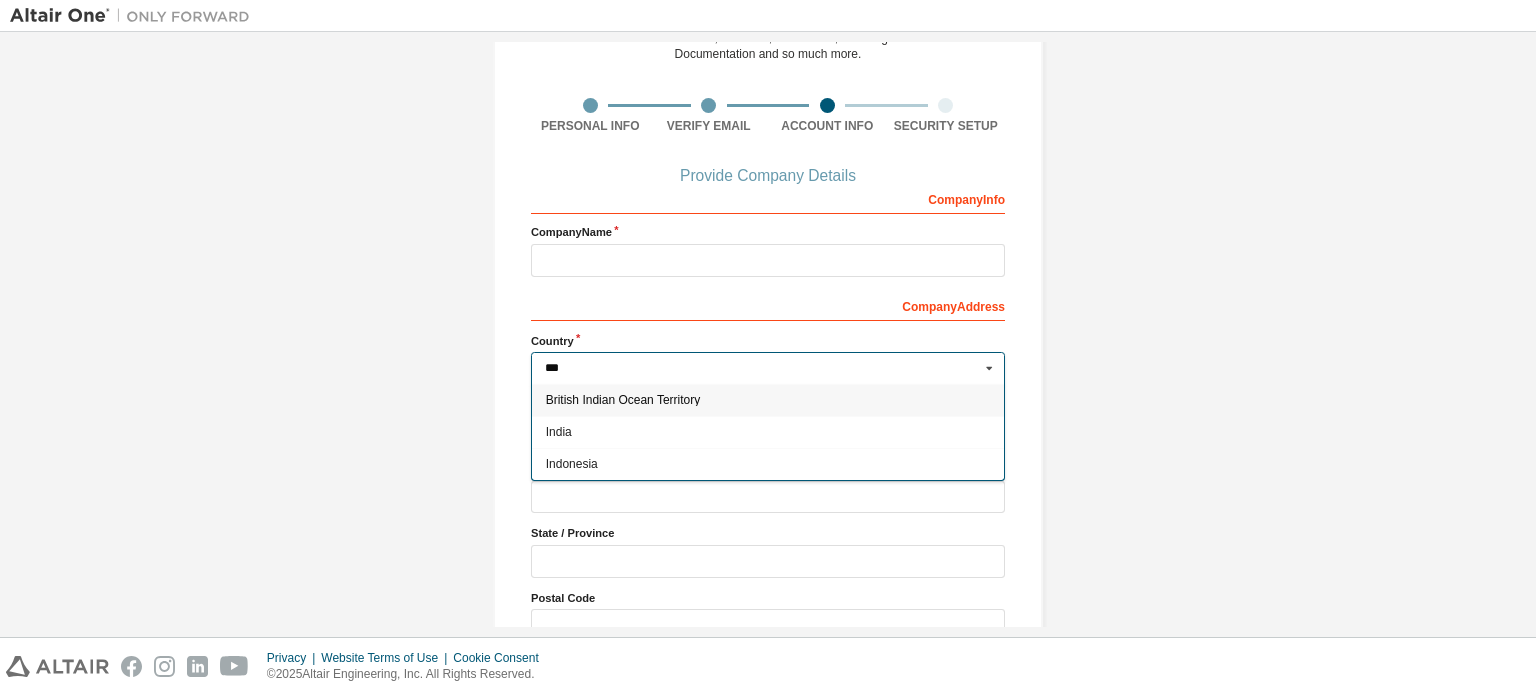 scroll, scrollTop: 0, scrollLeft: 0, axis: both 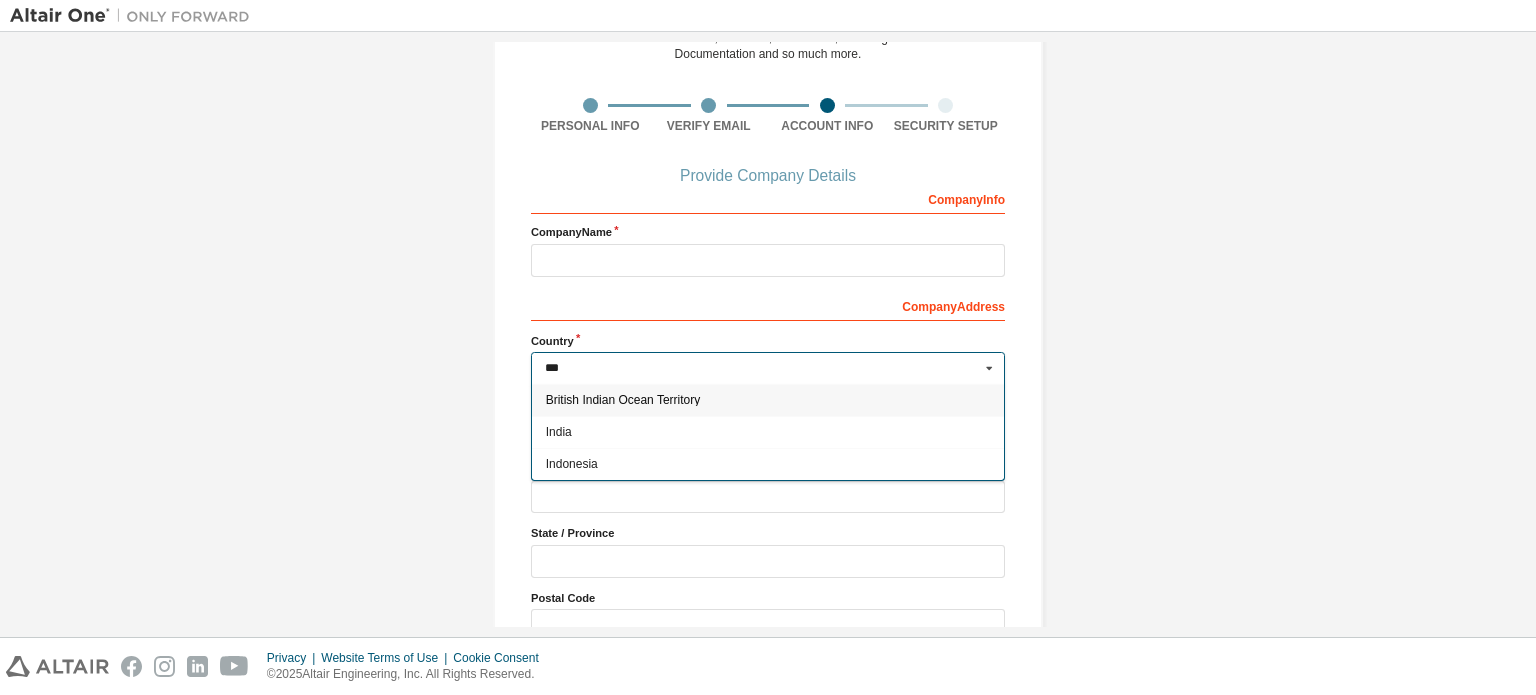 click on "India" at bounding box center (768, 432) 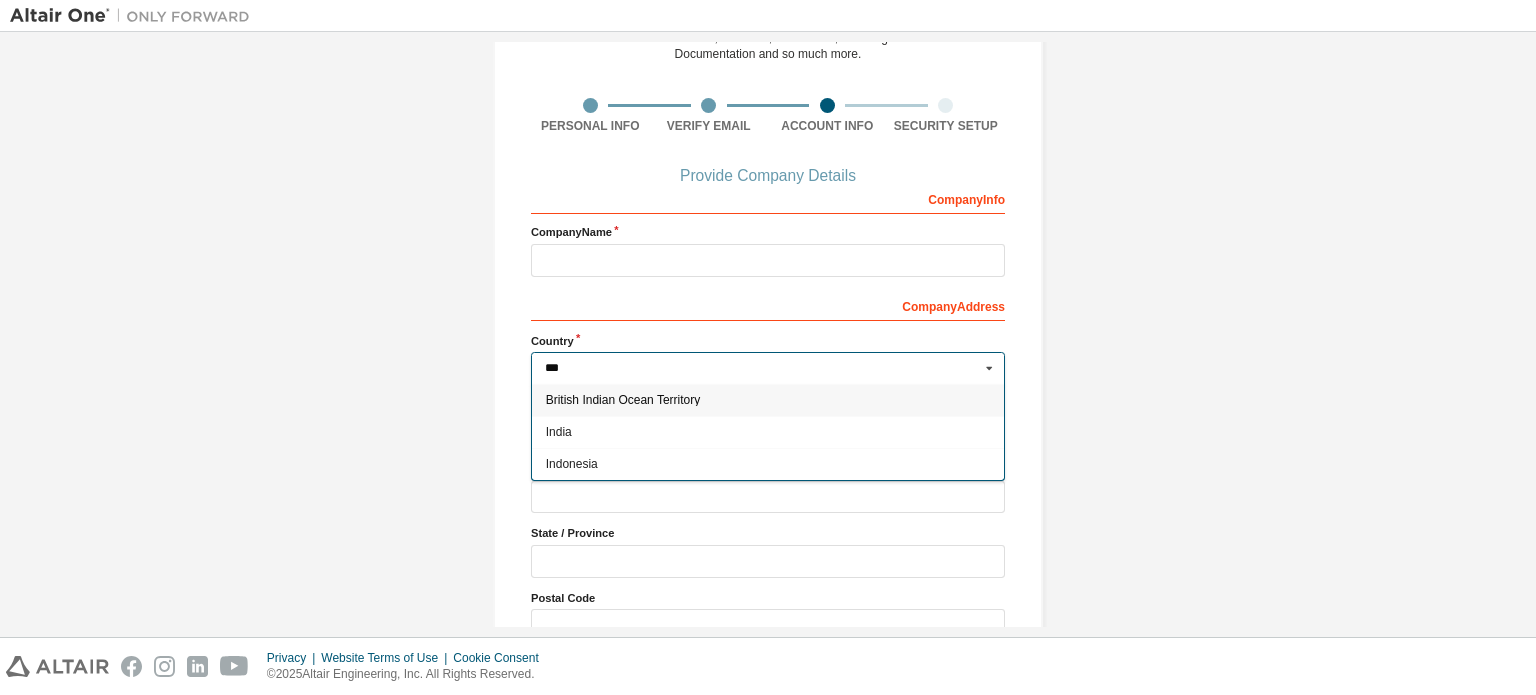 type on "***" 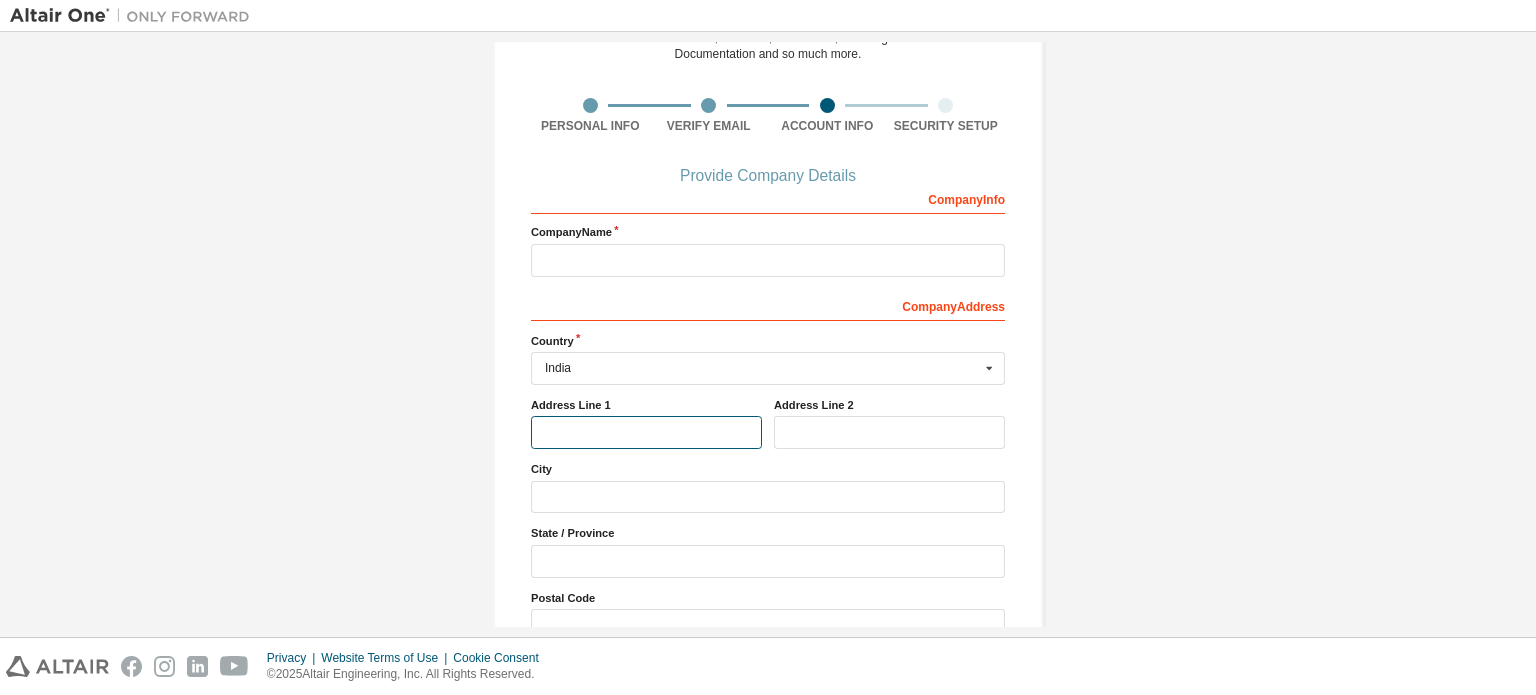 click at bounding box center (646, 432) 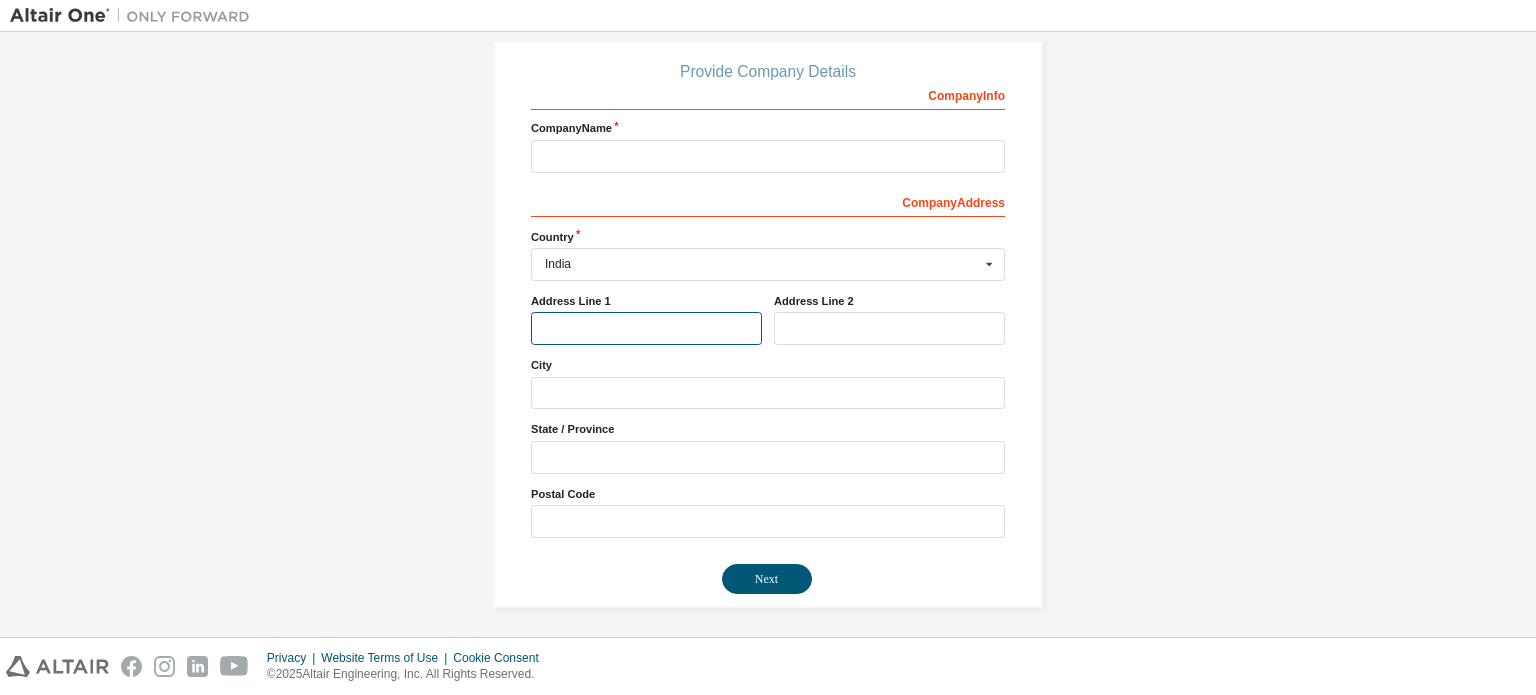 scroll, scrollTop: 214, scrollLeft: 0, axis: vertical 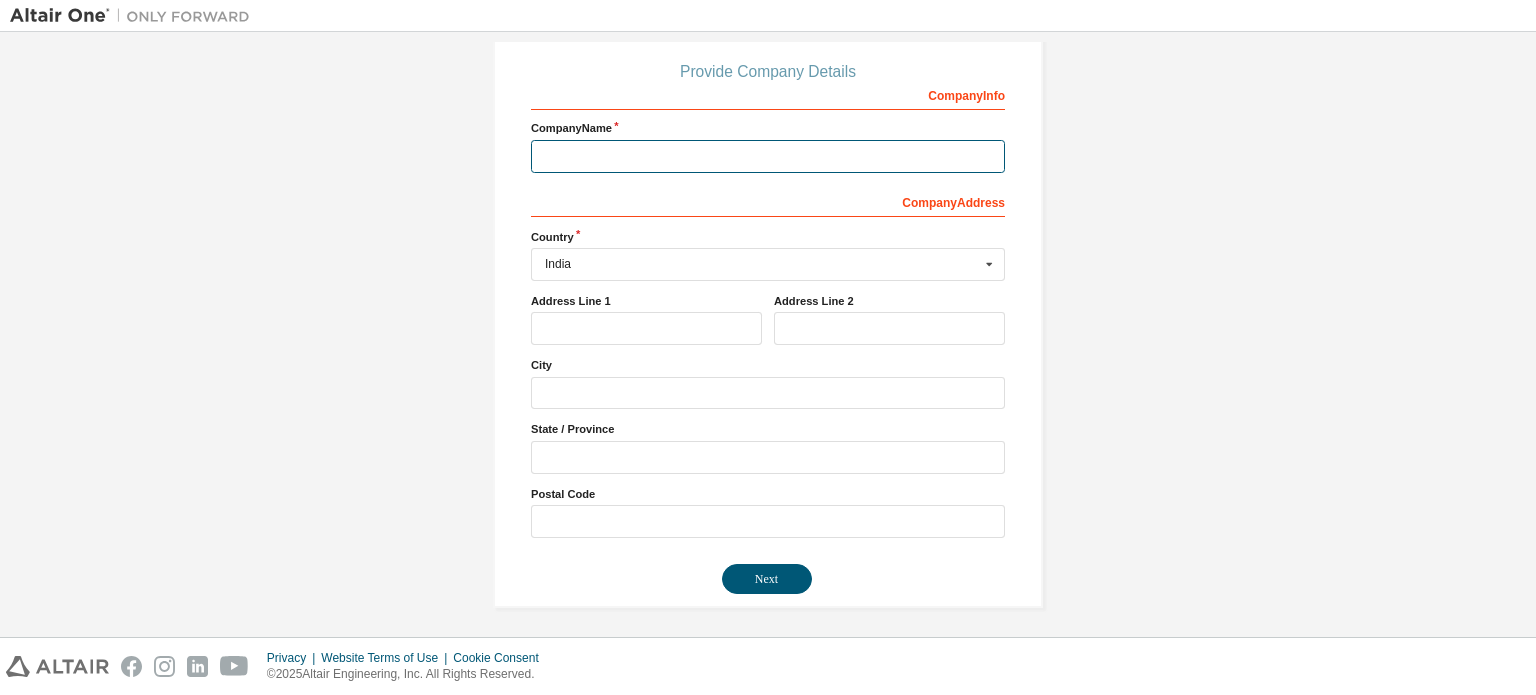 click at bounding box center (768, 156) 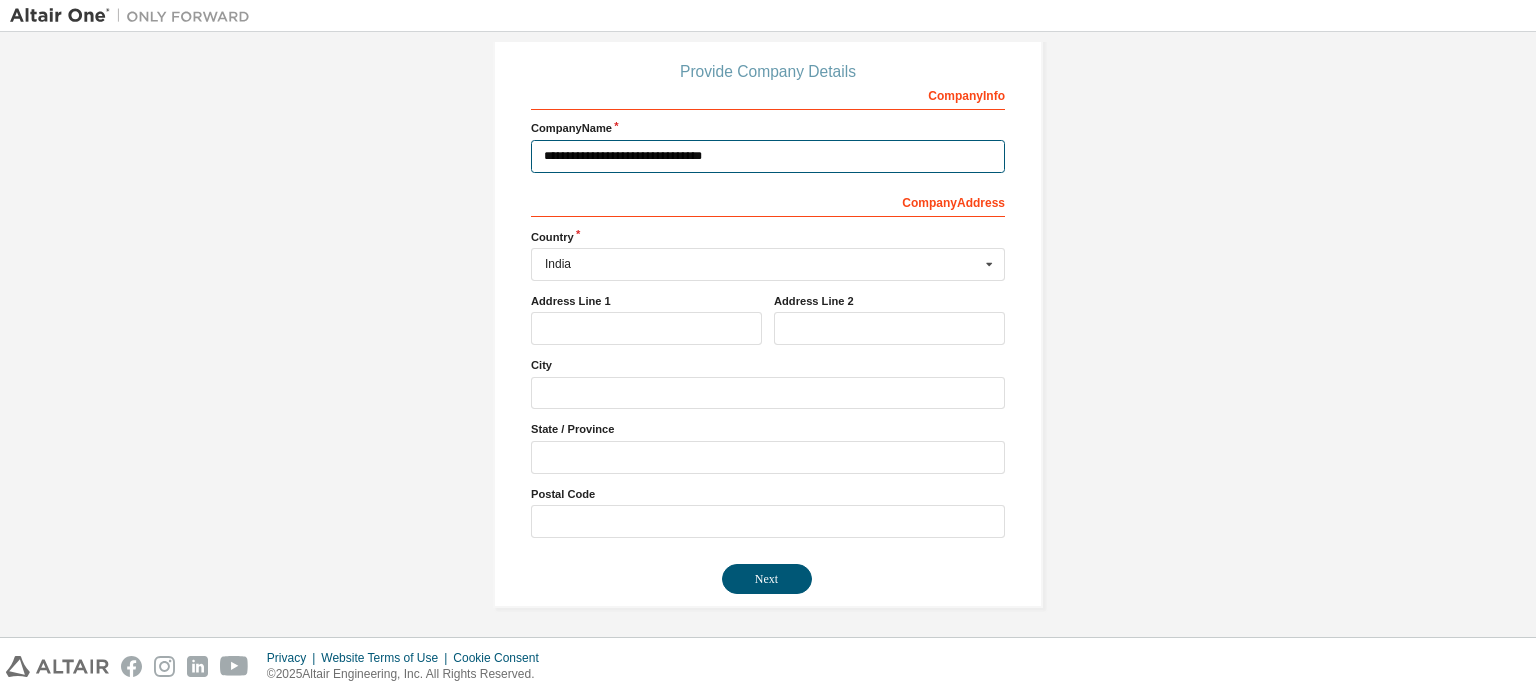 type on "**********" 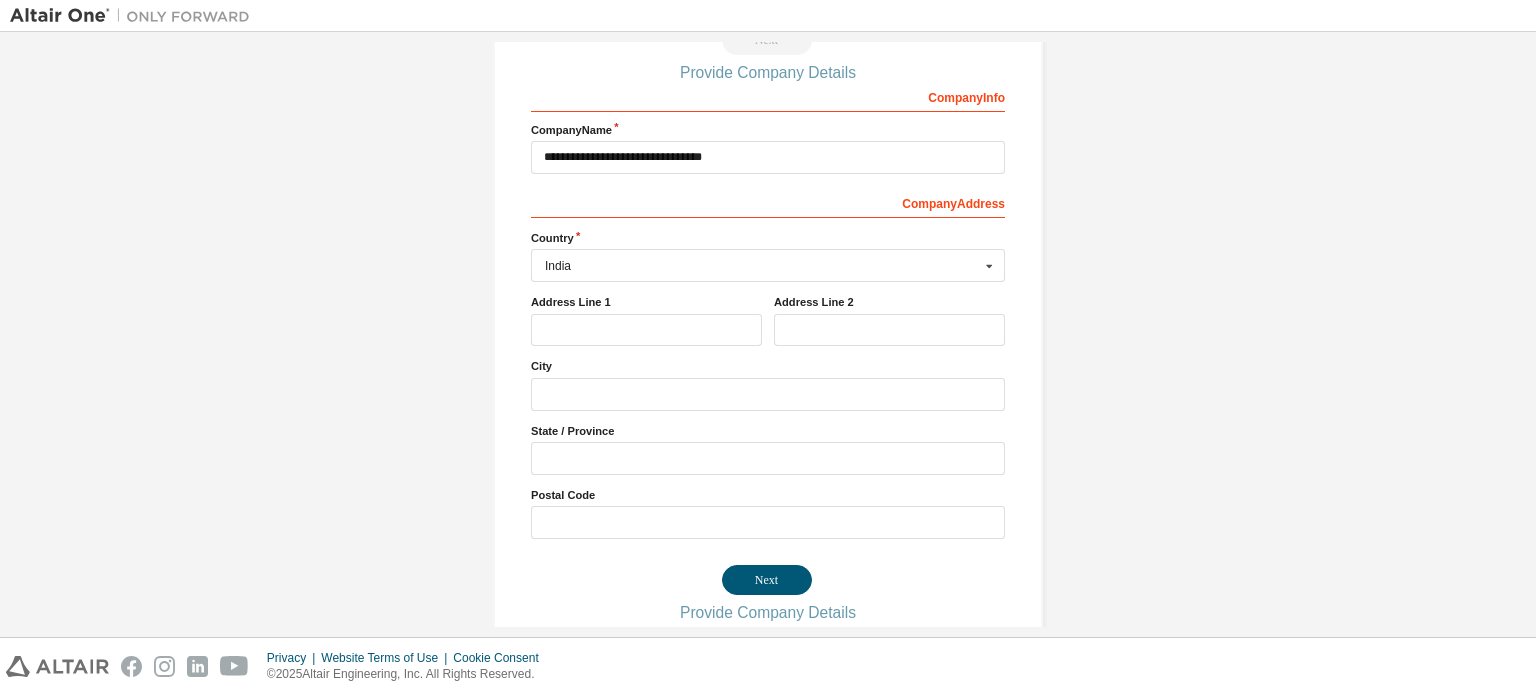 scroll, scrollTop: 0, scrollLeft: 0, axis: both 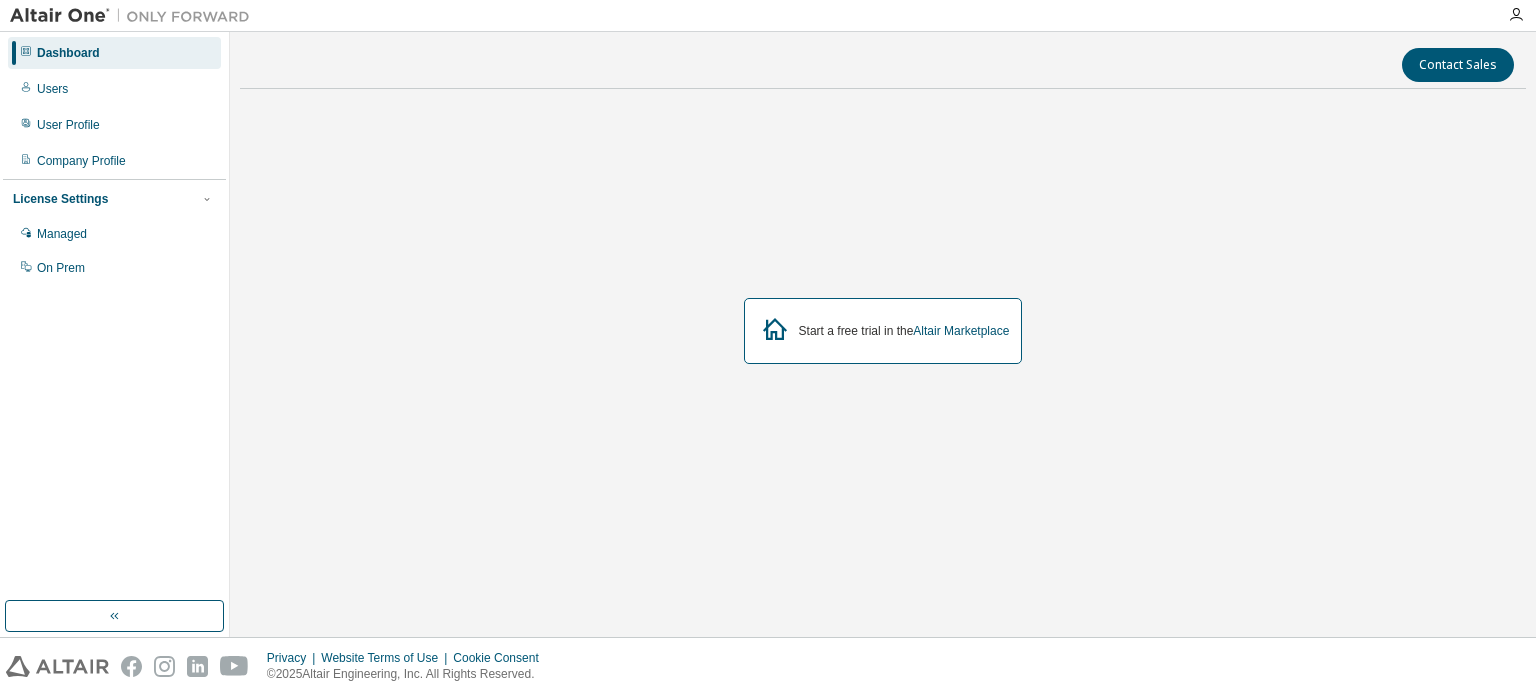 click at bounding box center (1516, 15) 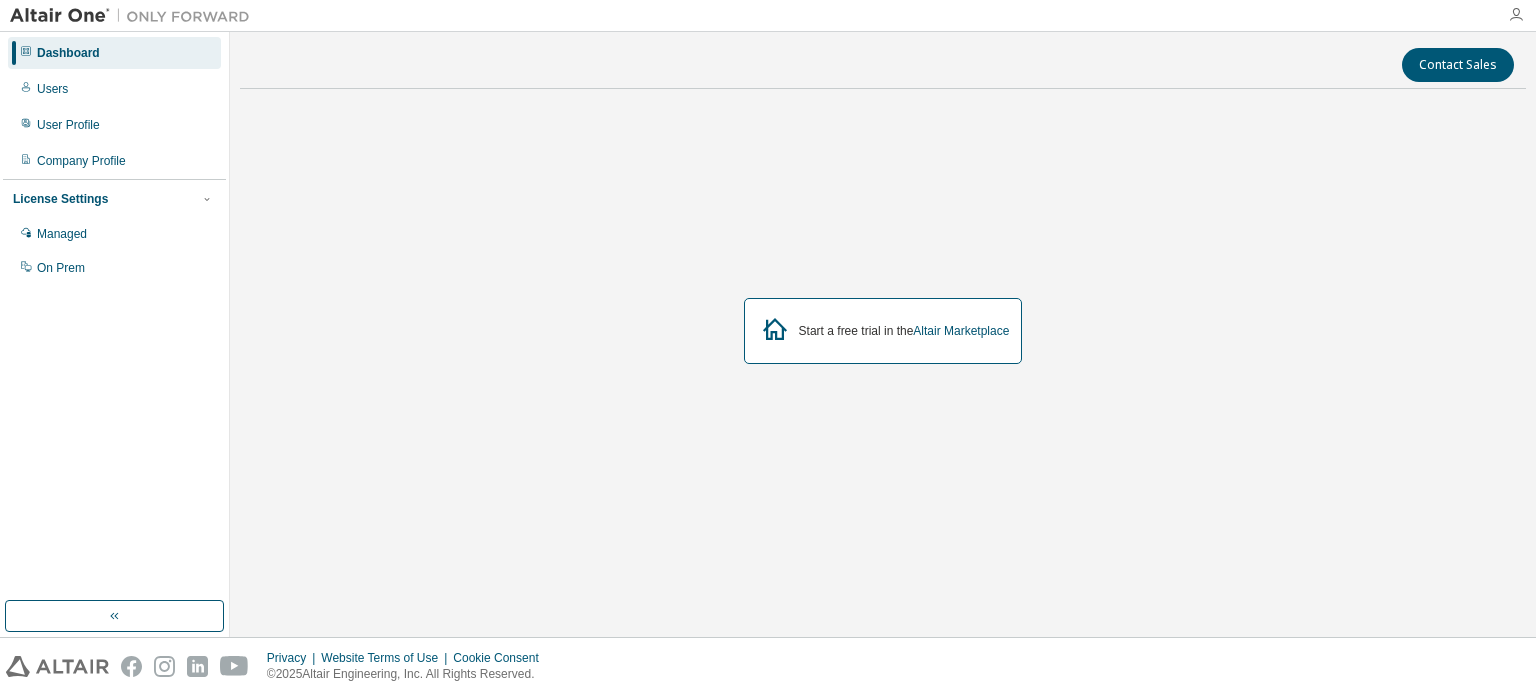 click at bounding box center (1516, 15) 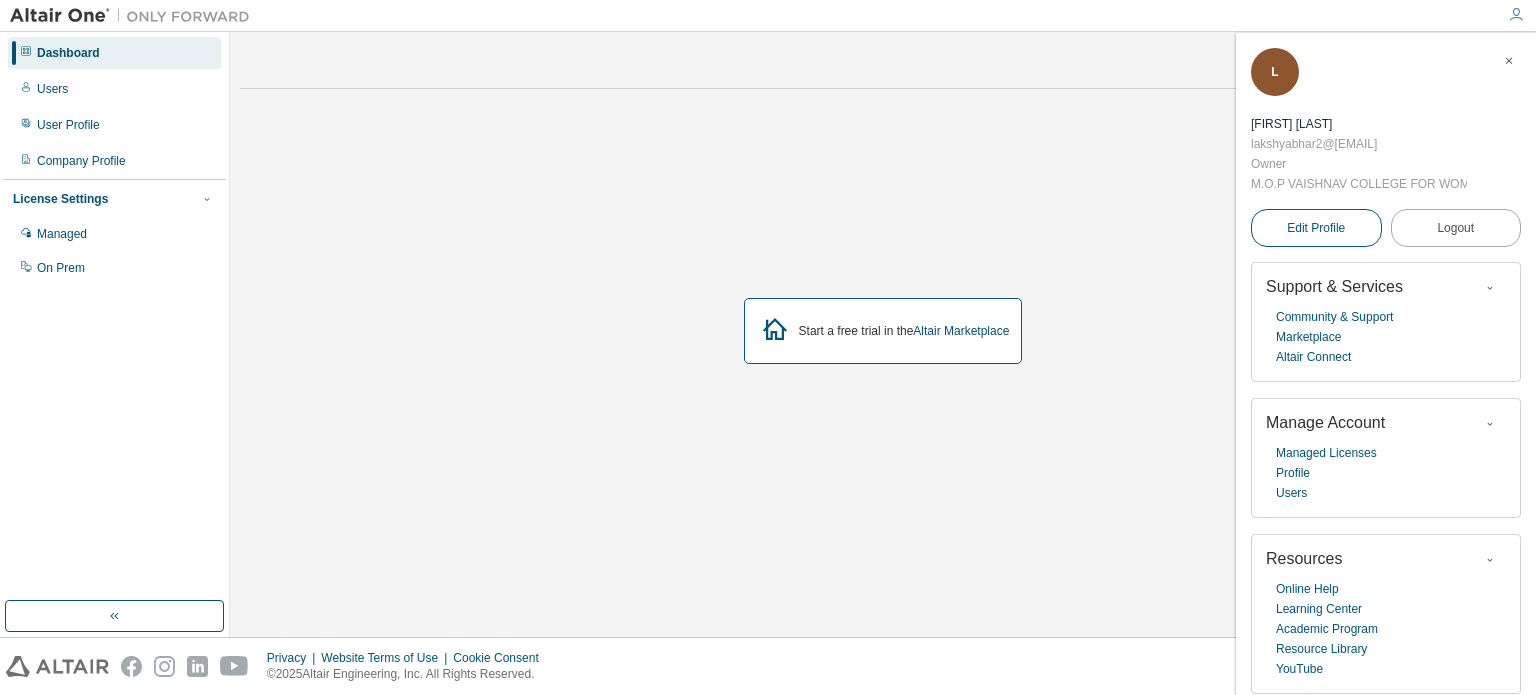 click on "Edit Profile" at bounding box center [1316, 228] 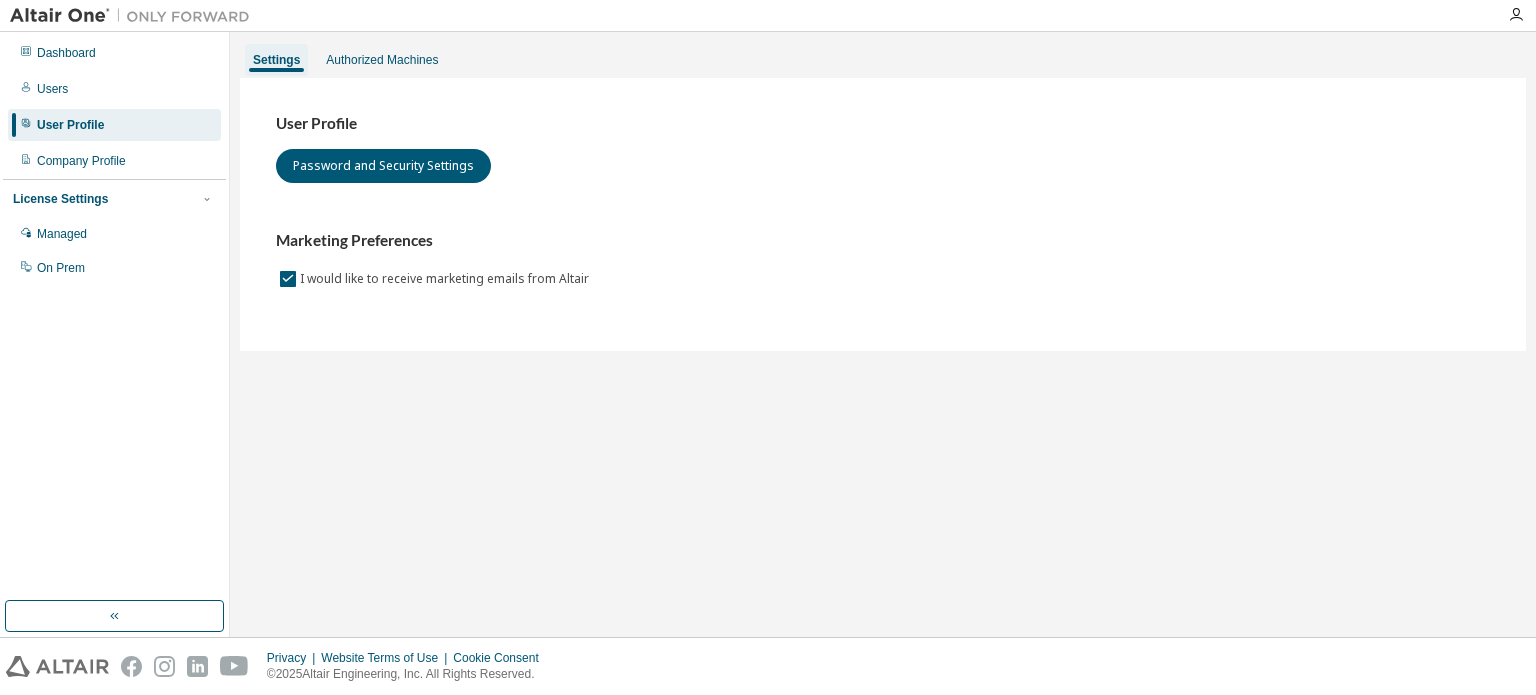scroll, scrollTop: 0, scrollLeft: 0, axis: both 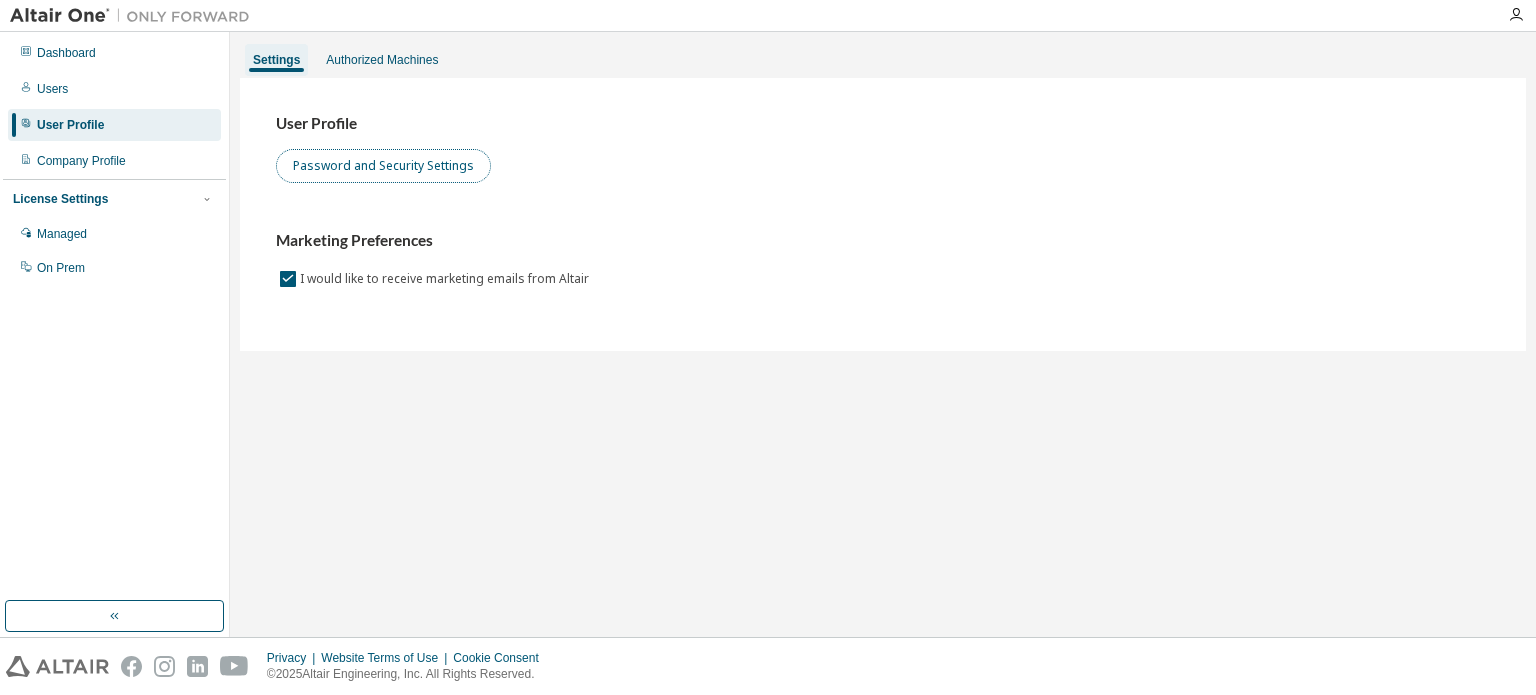 click on "Password and Security Settings" at bounding box center [383, 166] 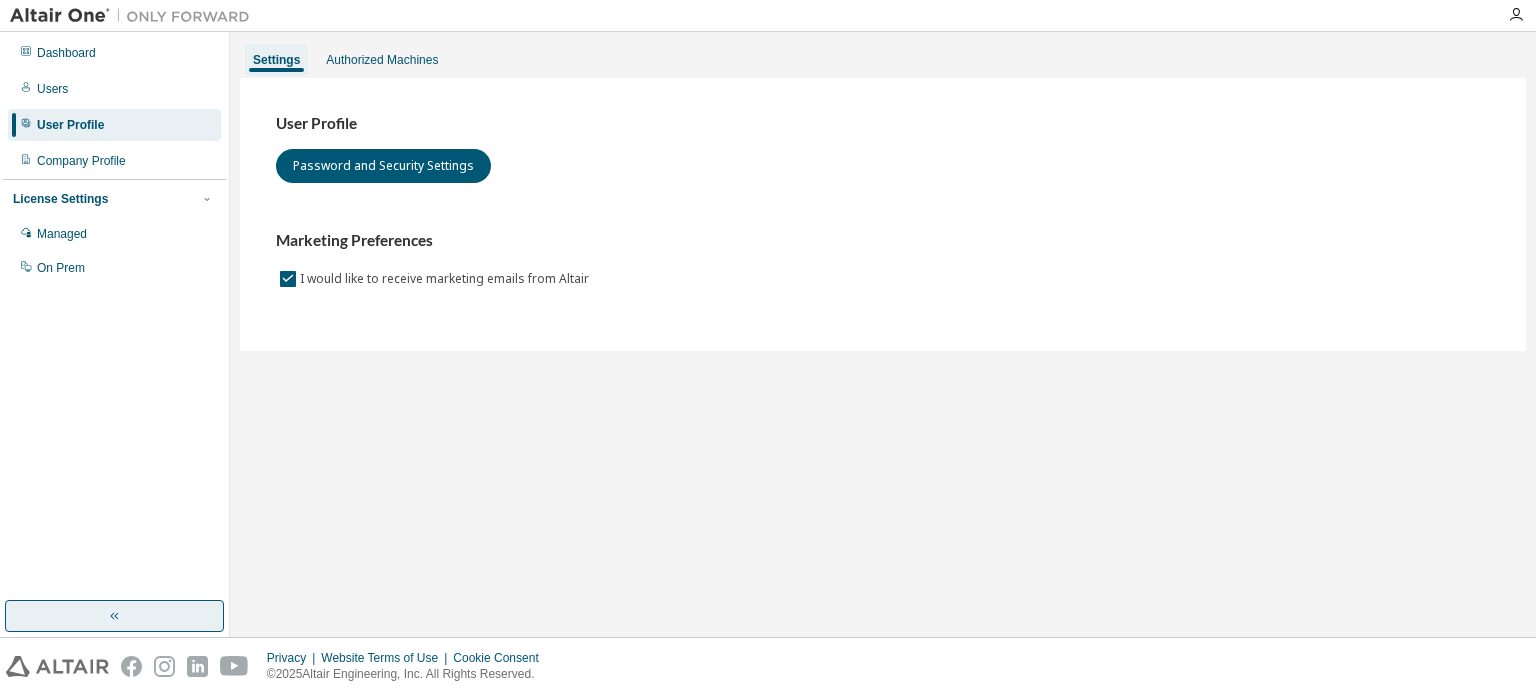 click at bounding box center (114, 616) 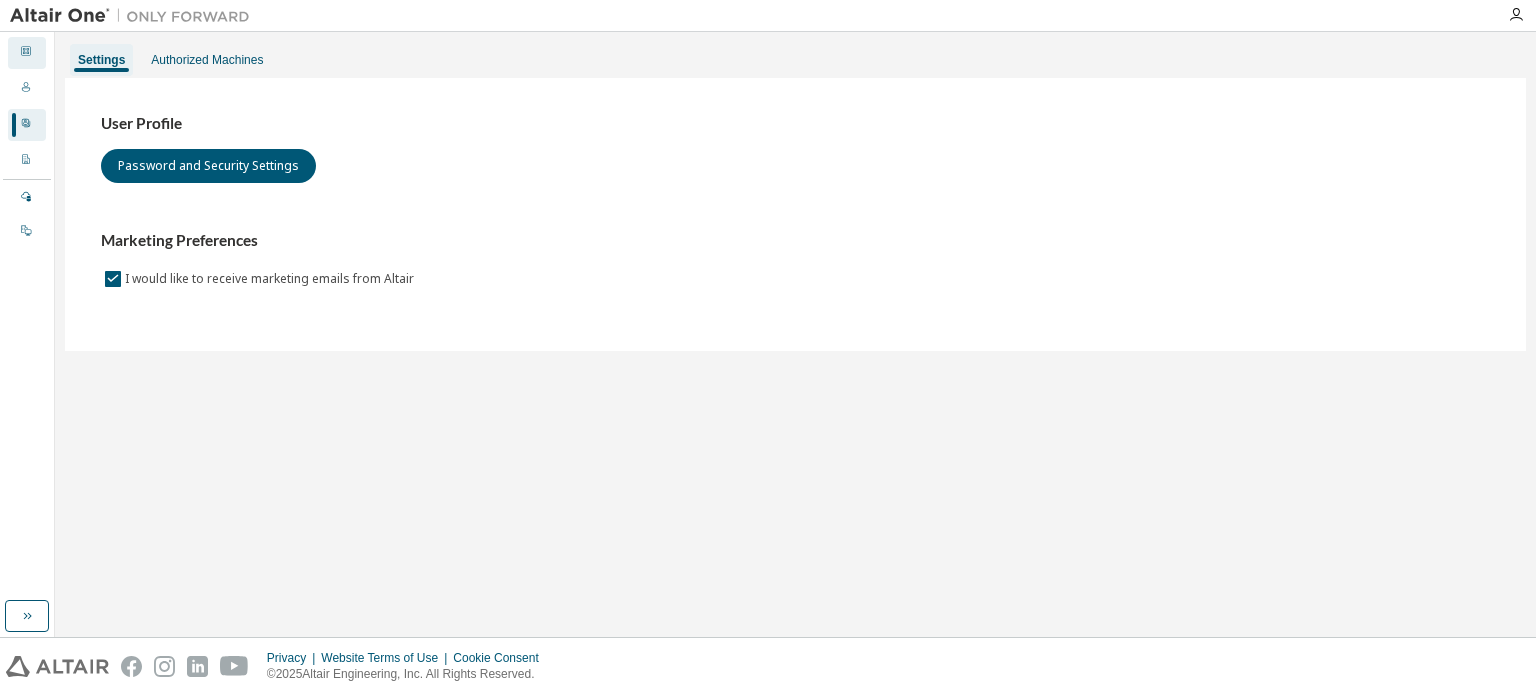 click on "Dashboard" at bounding box center [27, 53] 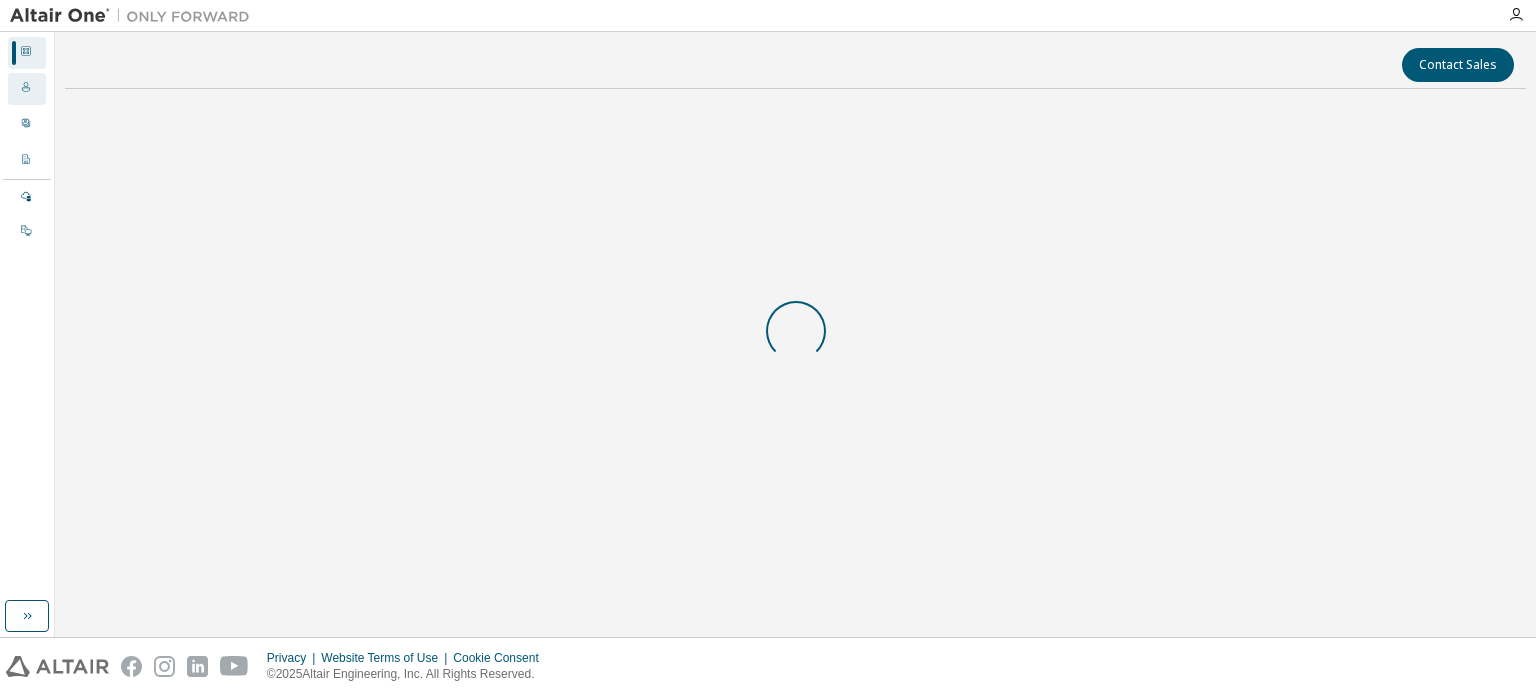 click at bounding box center [26, 89] 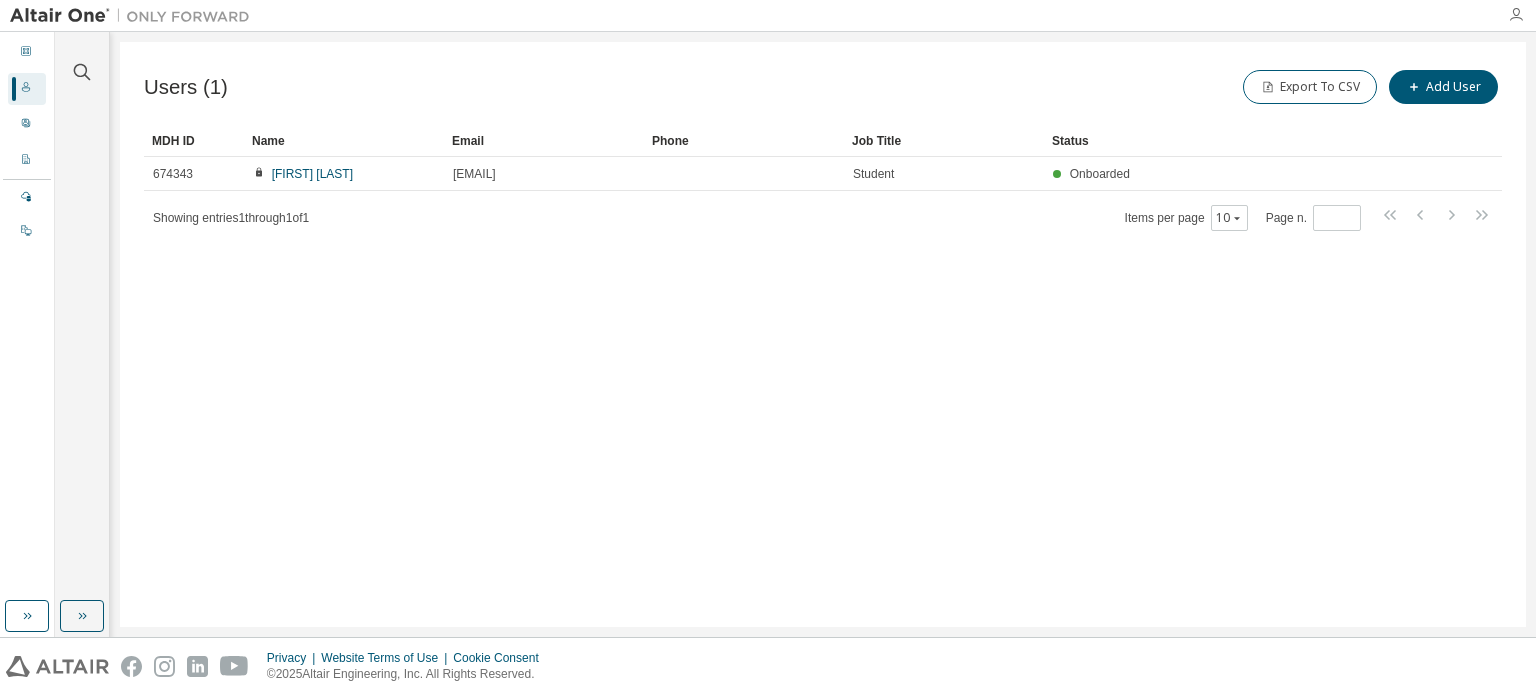 click at bounding box center [1516, 15] 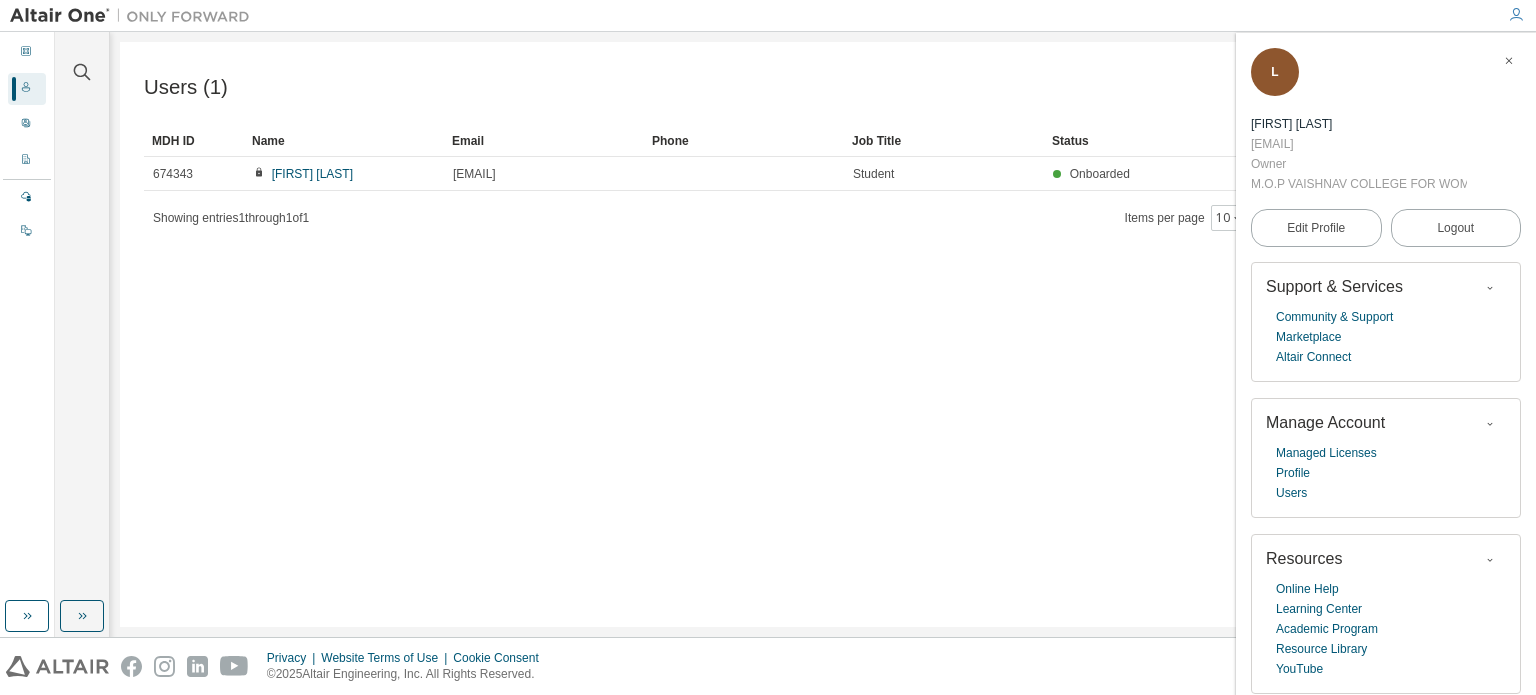 scroll, scrollTop: 1, scrollLeft: 0, axis: vertical 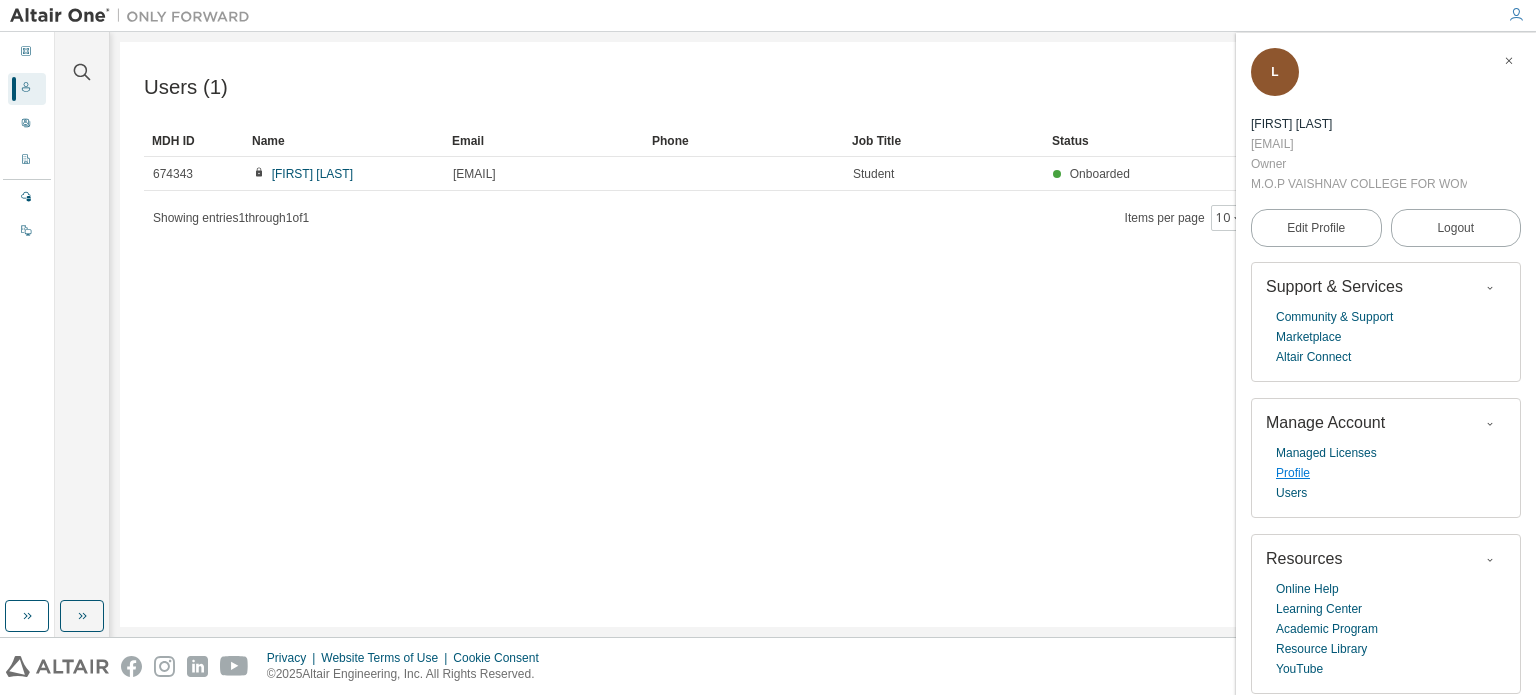 click on "Profile" at bounding box center [1293, 473] 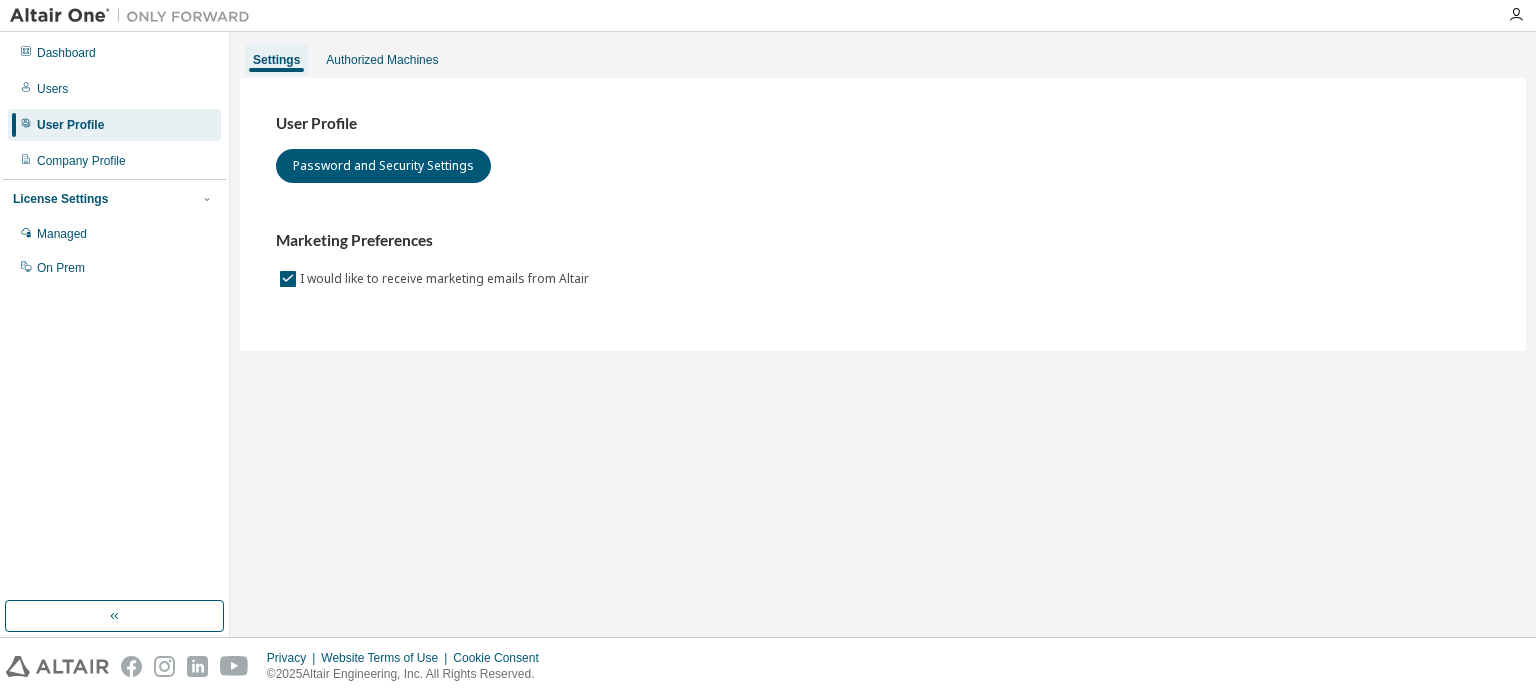 scroll, scrollTop: 0, scrollLeft: 0, axis: both 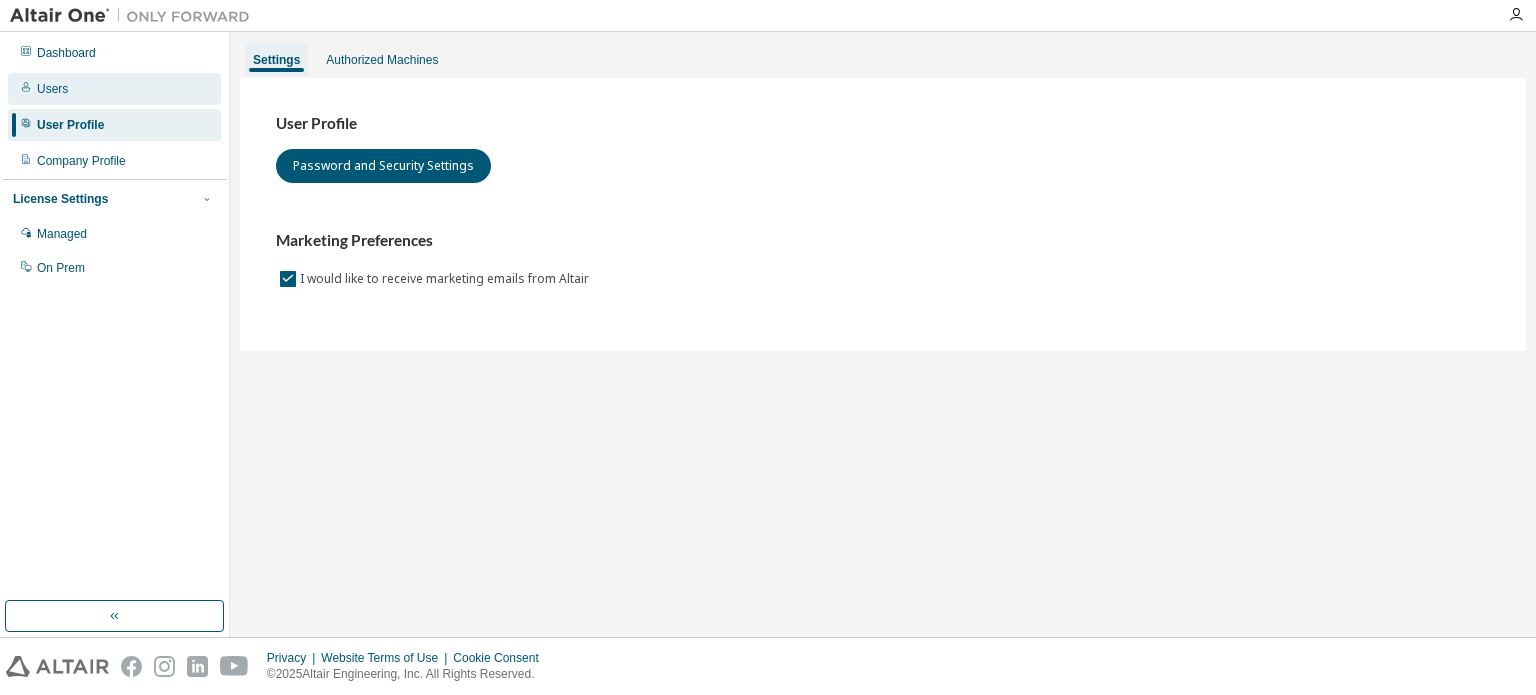click on "Users" at bounding box center [114, 89] 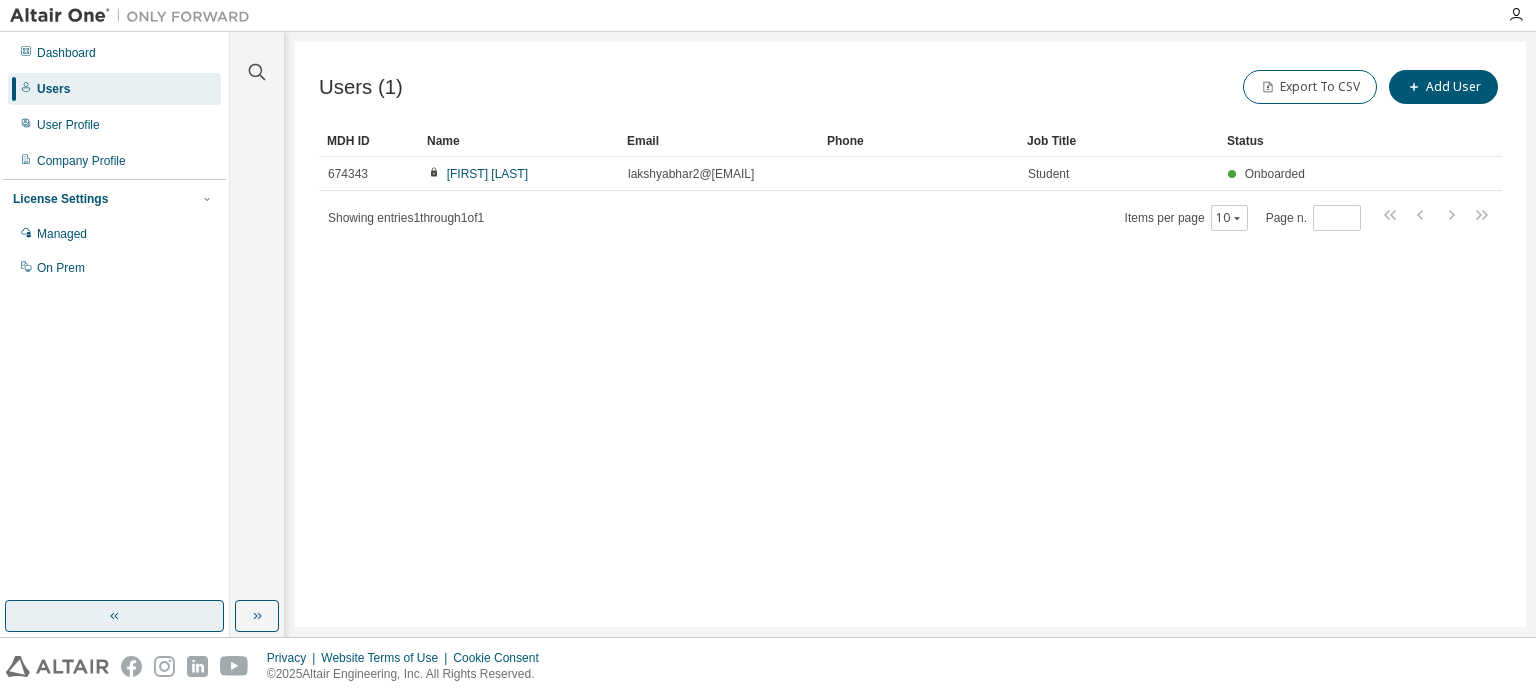 click at bounding box center [114, 616] 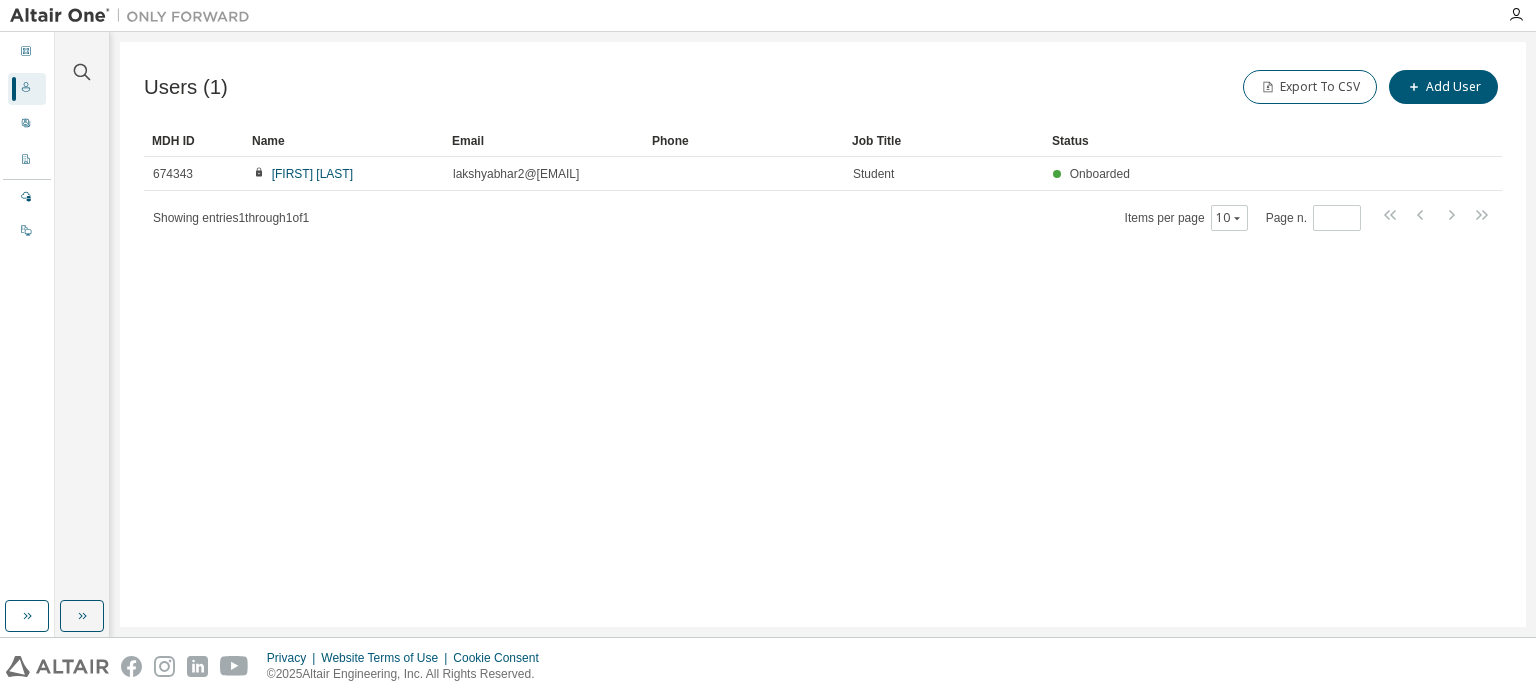 click at bounding box center (1516, 15) 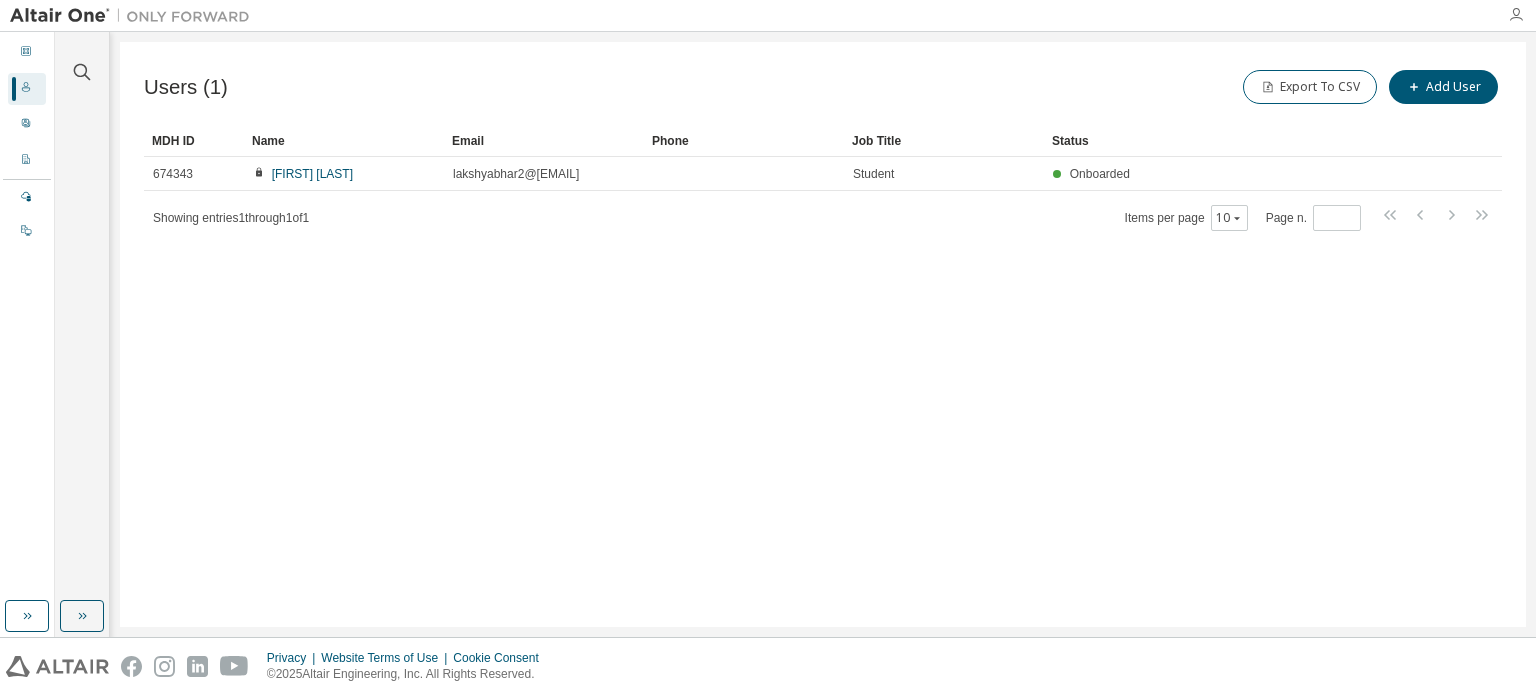 click at bounding box center [1516, 15] 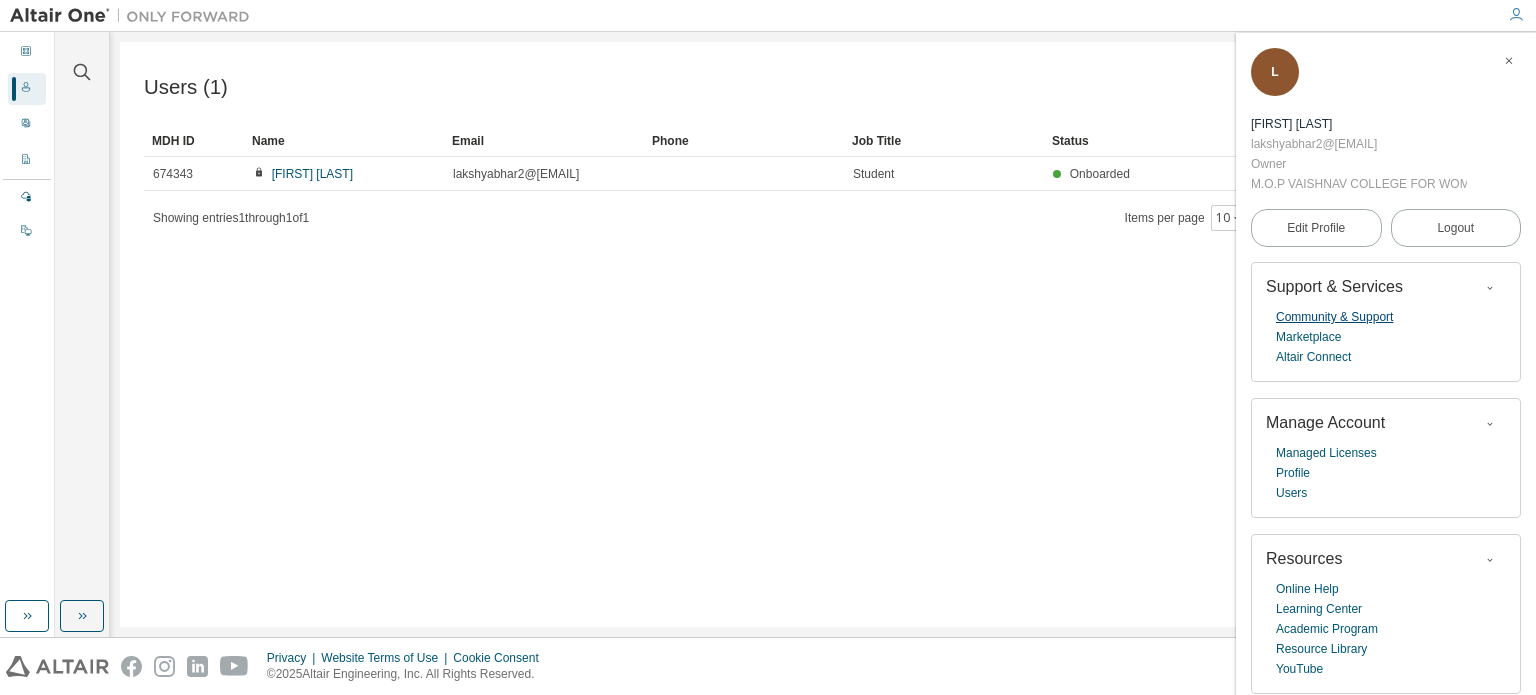 scroll, scrollTop: 1, scrollLeft: 0, axis: vertical 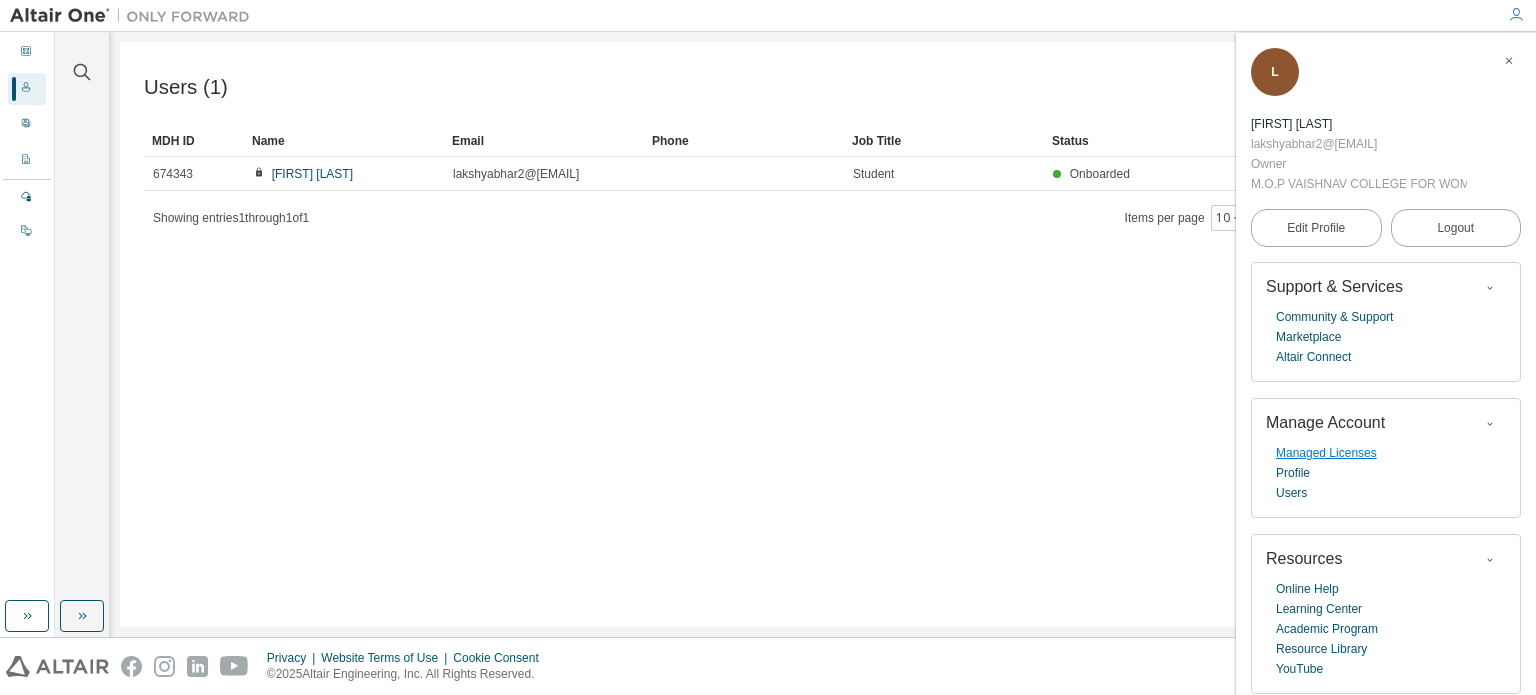 click on "Managed Licenses" at bounding box center [1326, 453] 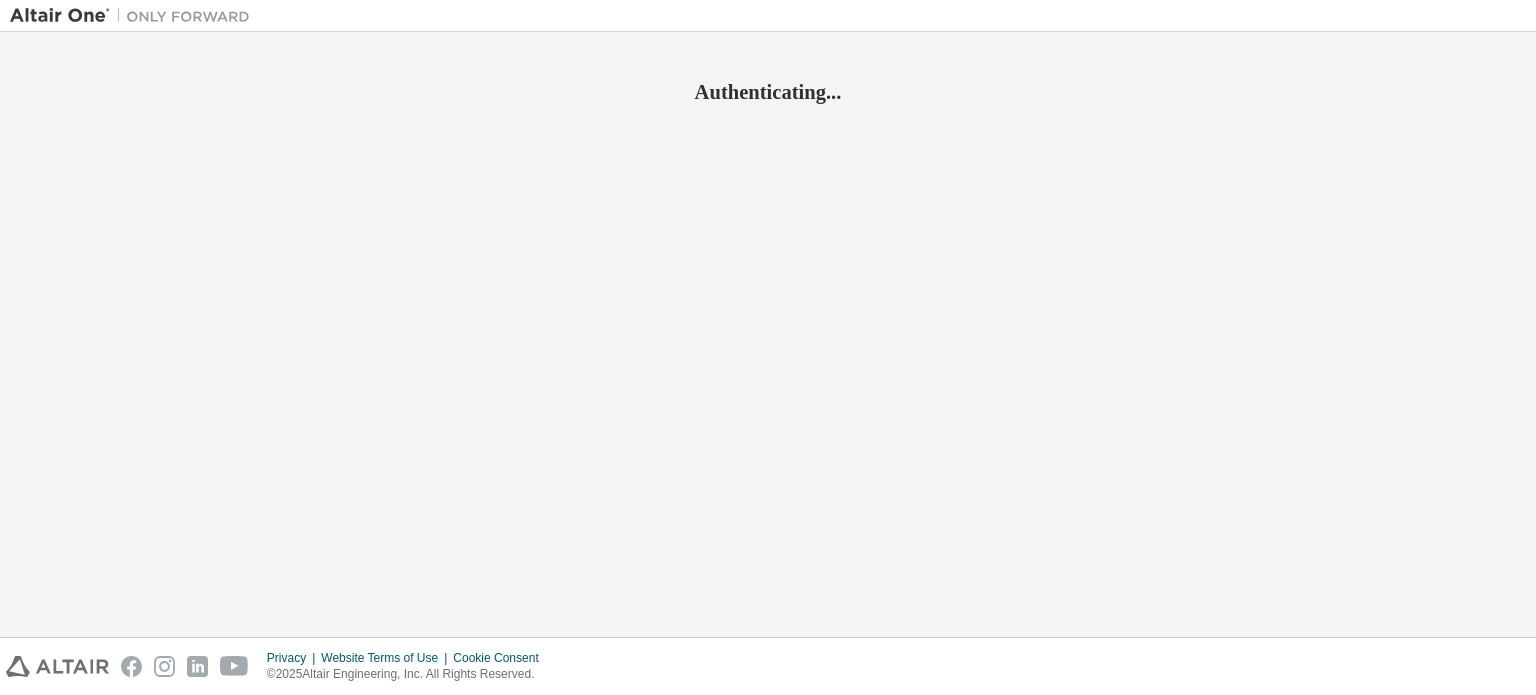 scroll, scrollTop: 0, scrollLeft: 0, axis: both 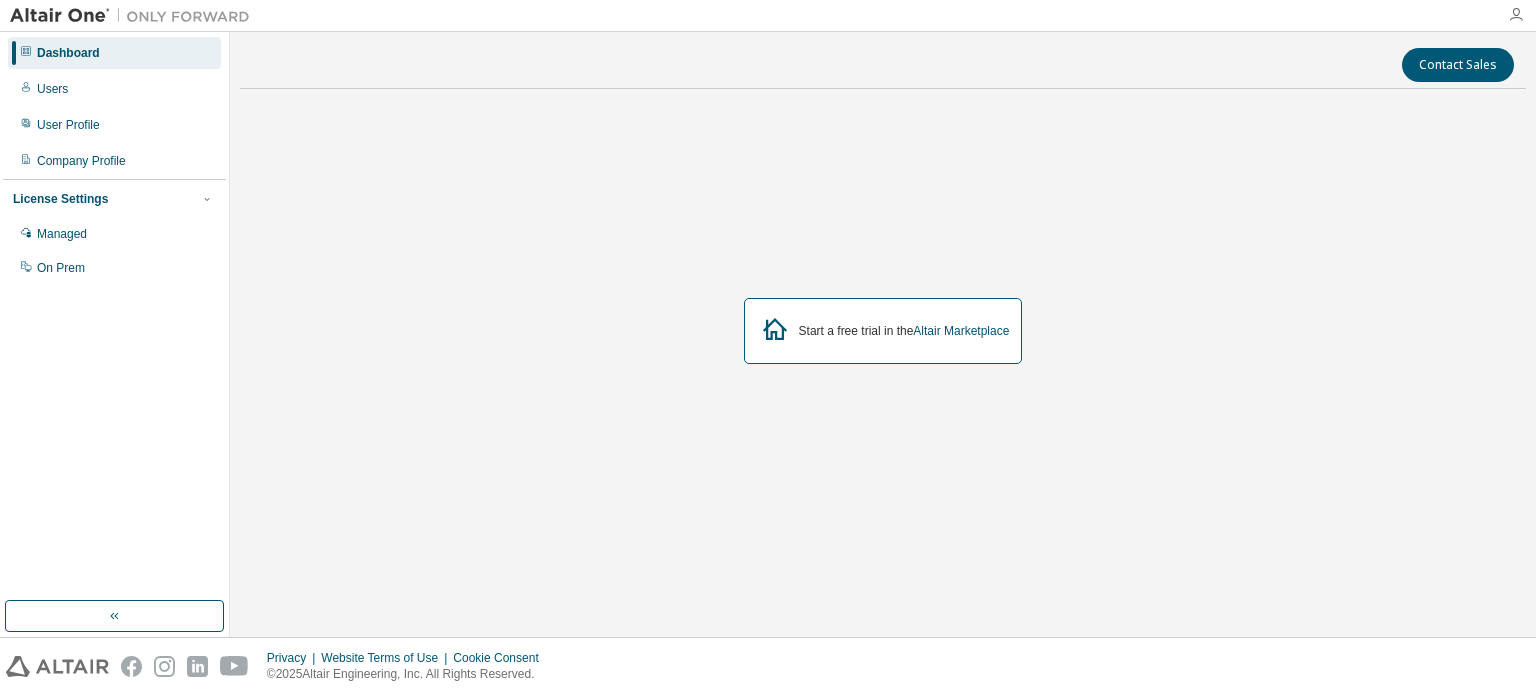 click at bounding box center [1516, 15] 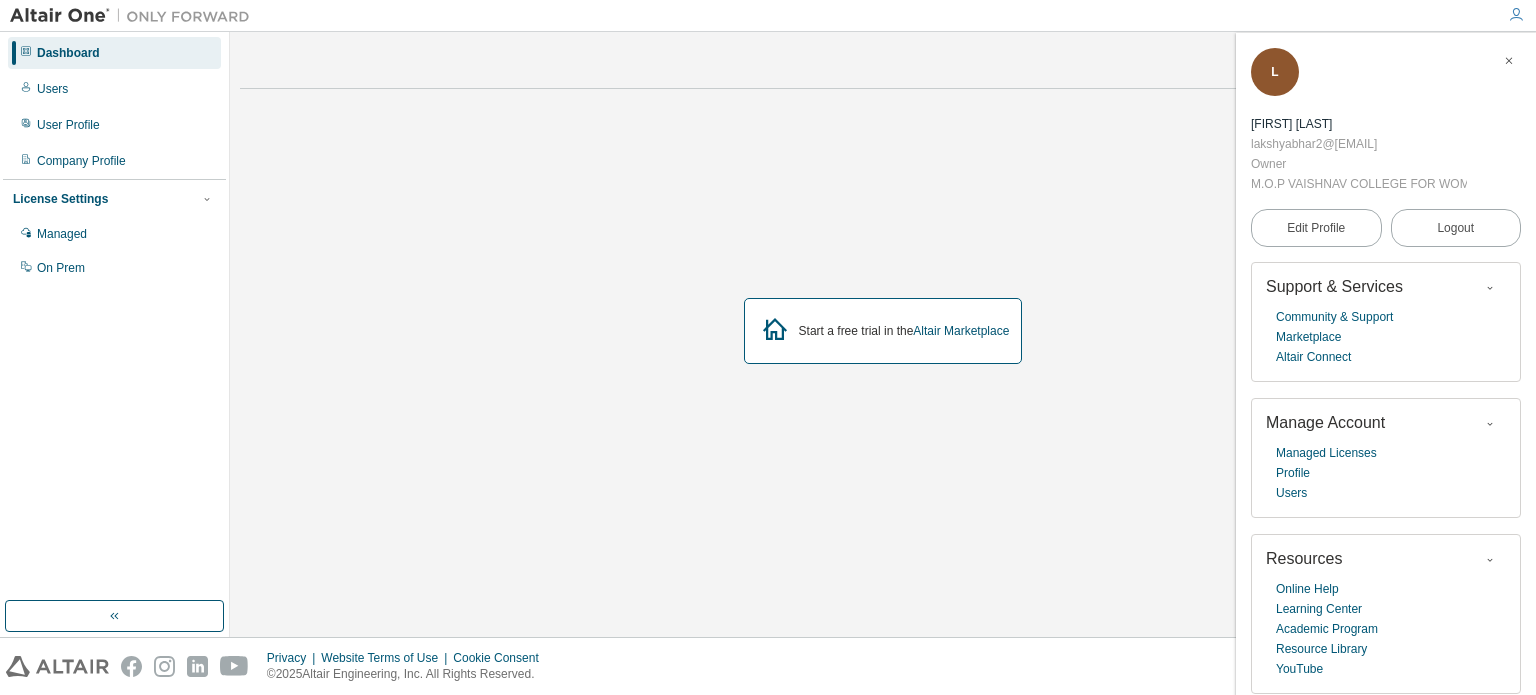 scroll, scrollTop: 1, scrollLeft: 0, axis: vertical 